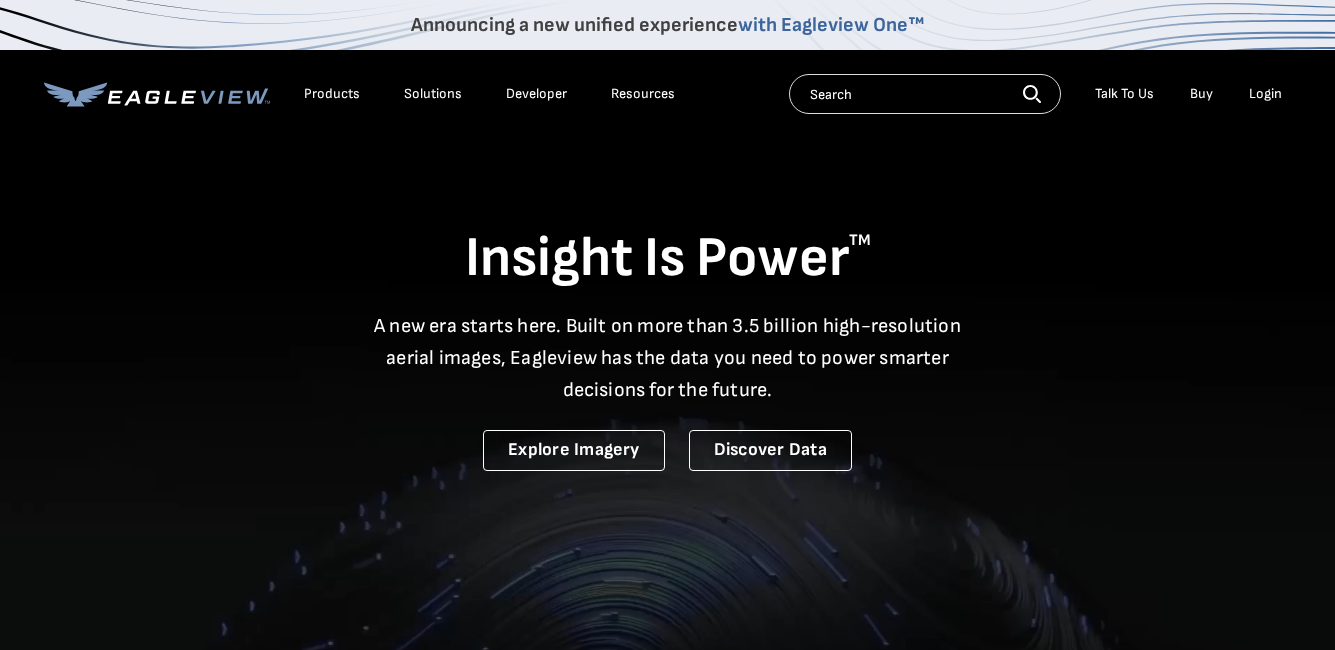 scroll, scrollTop: 0, scrollLeft: 0, axis: both 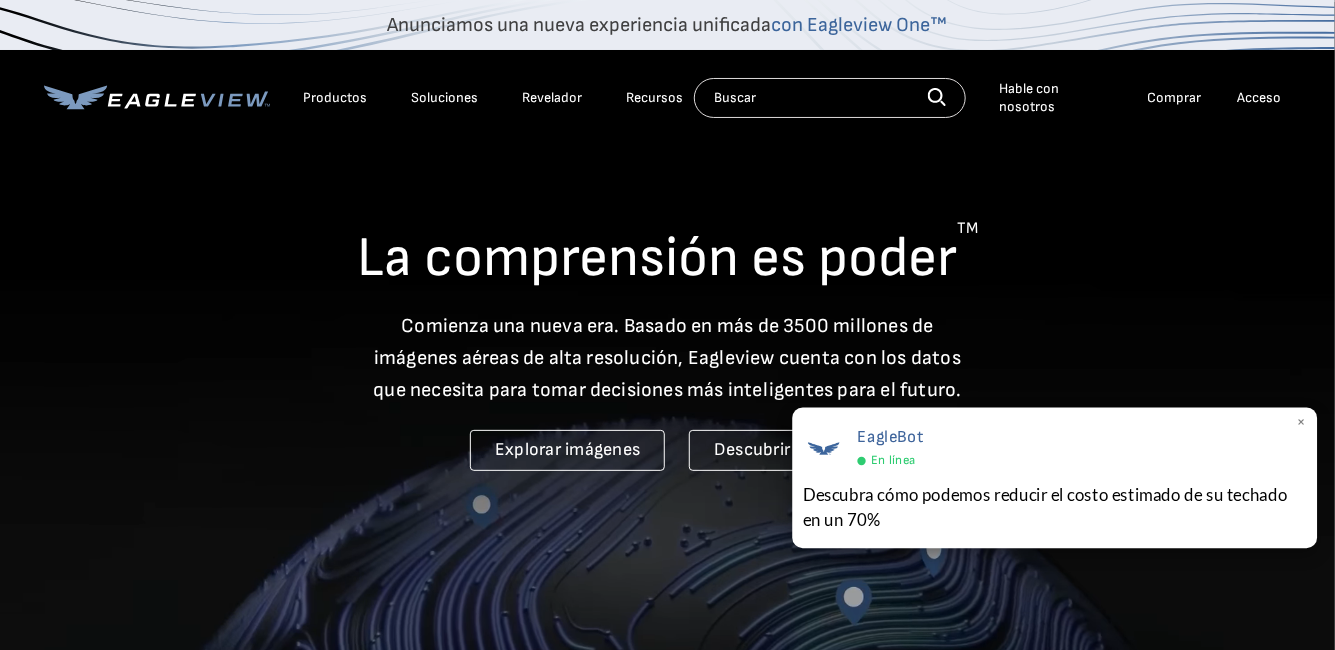 click on "×" at bounding box center (1301, 423) 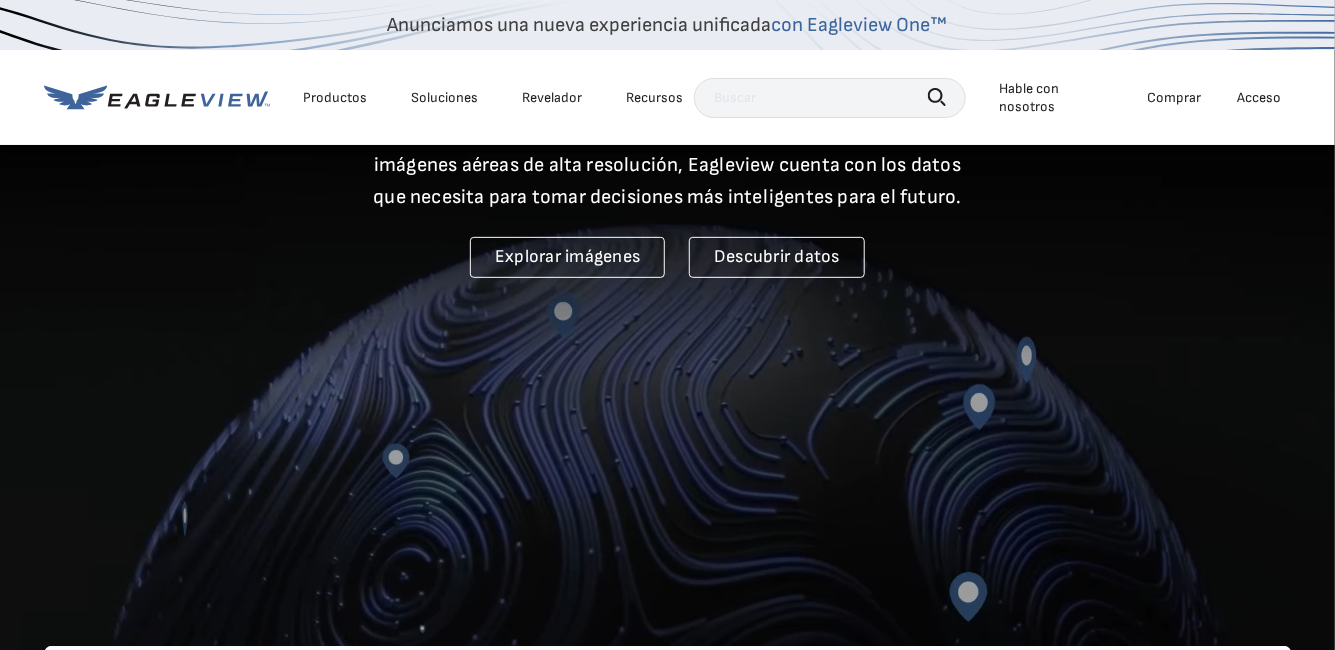 scroll, scrollTop: 200, scrollLeft: 0, axis: vertical 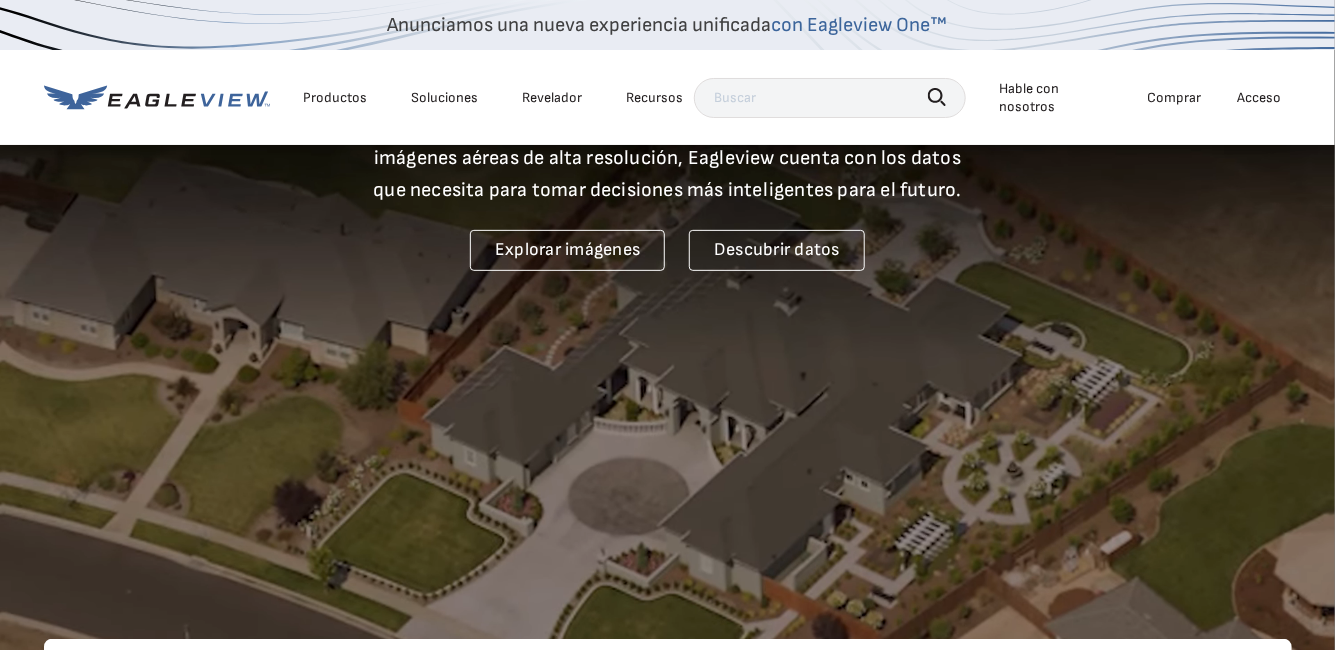 click at bounding box center [830, 98] 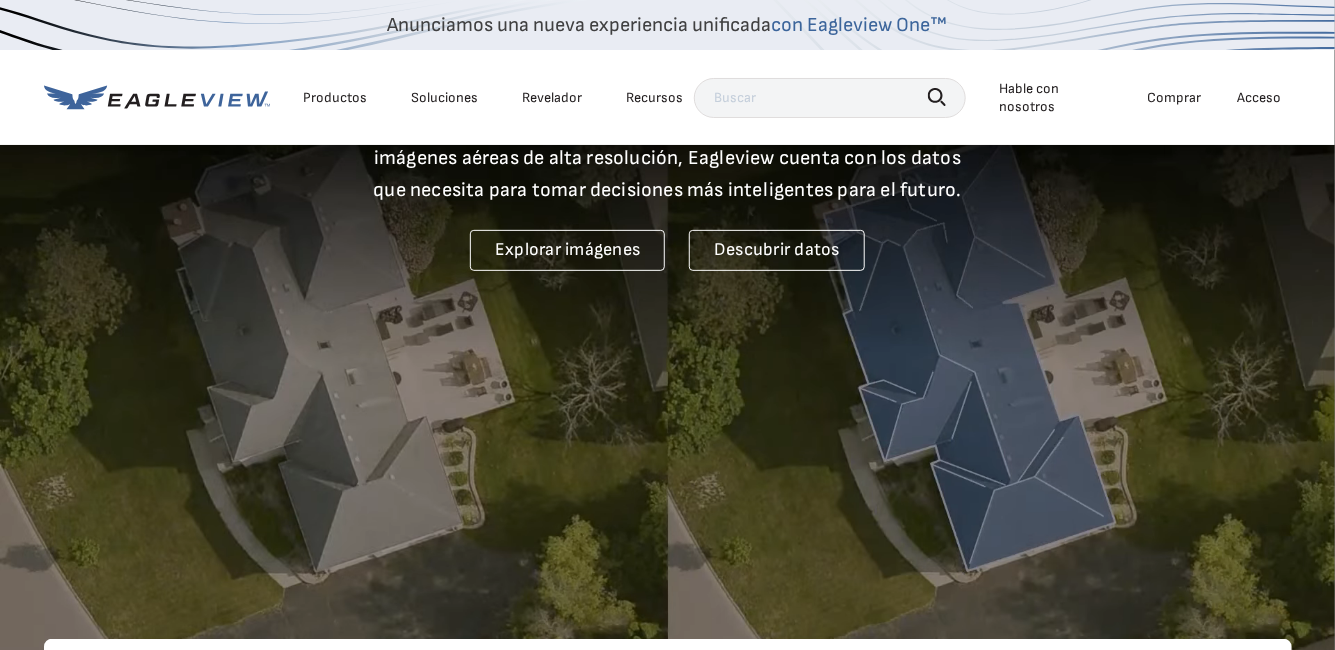 click at bounding box center (830, 98) 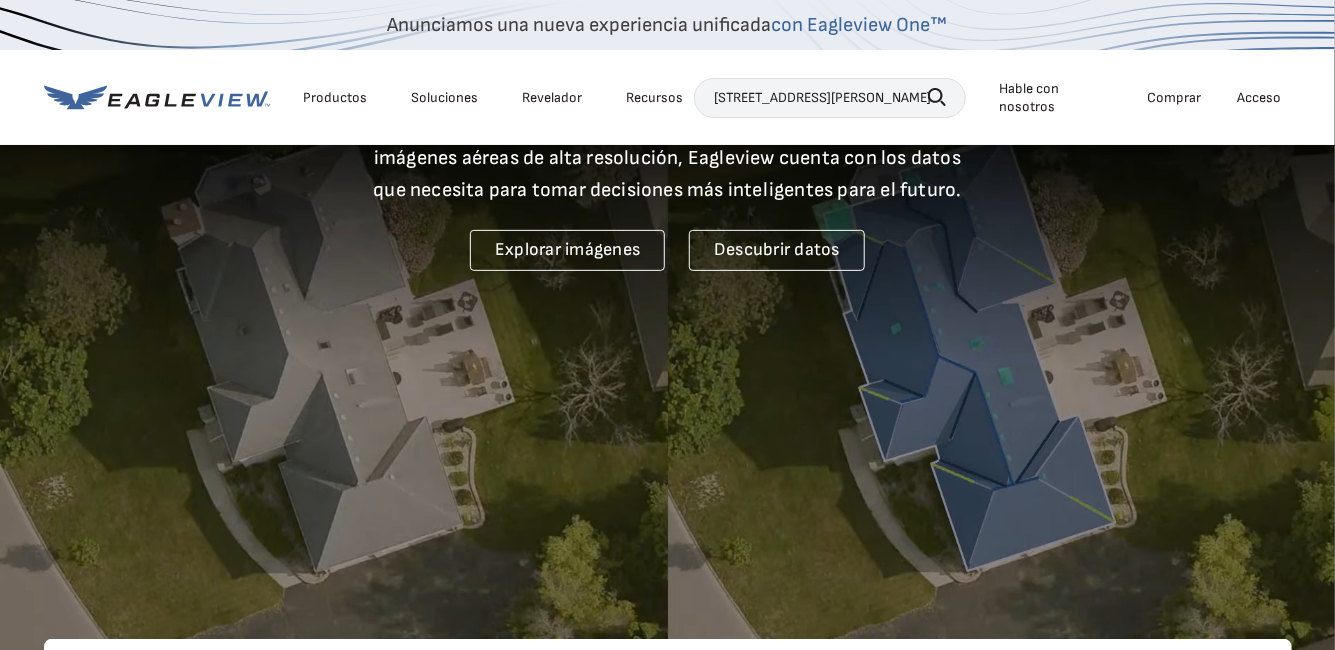 scroll, scrollTop: 0, scrollLeft: 31, axis: horizontal 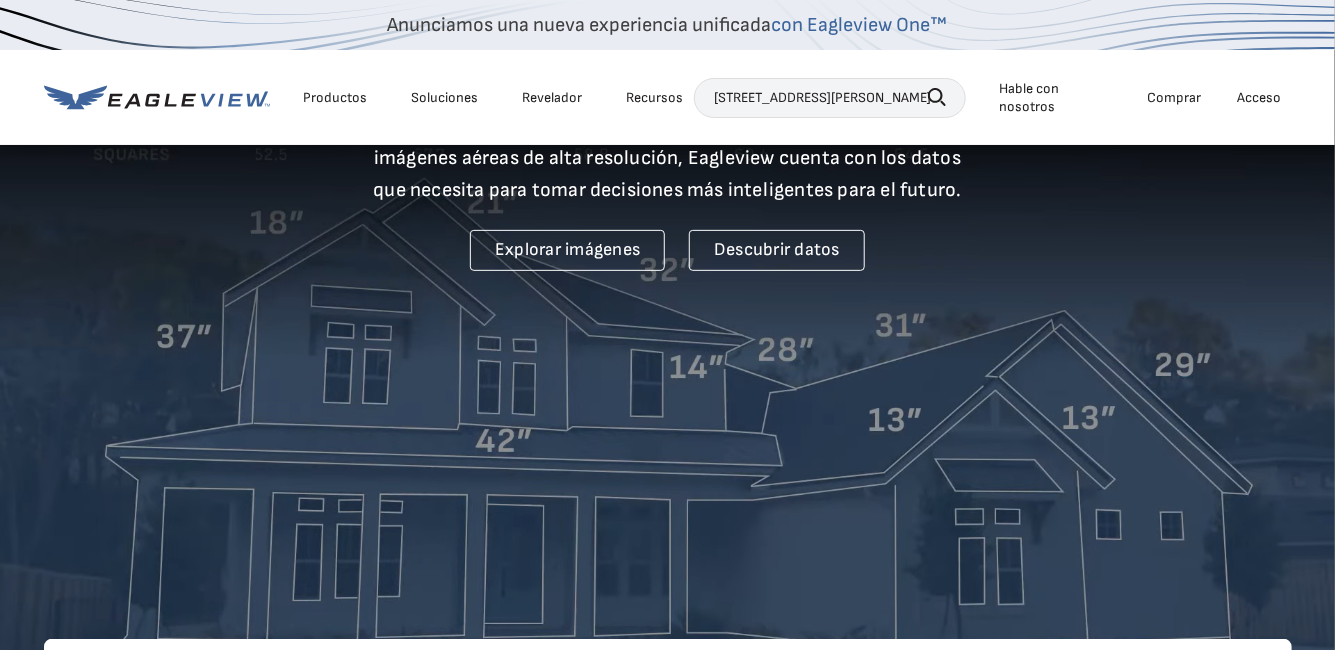 type on "3298 THOMAS ST JACKSONVILLE FL 32254" 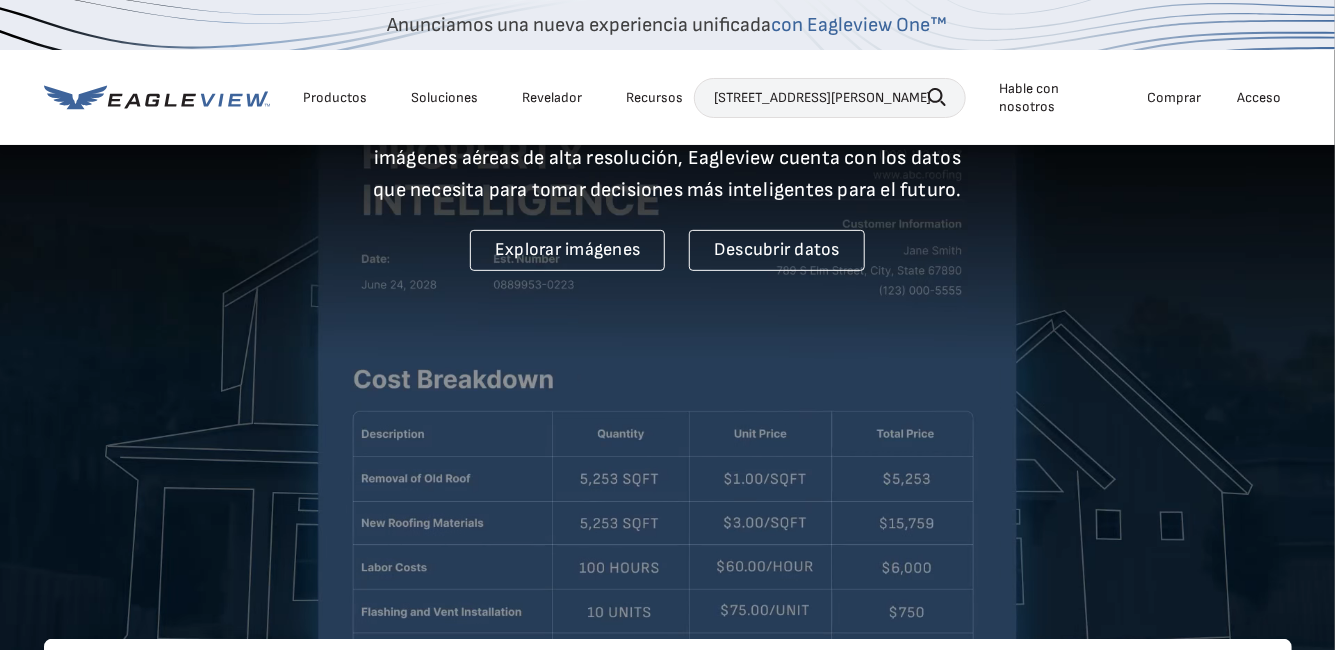 scroll, scrollTop: 0, scrollLeft: 0, axis: both 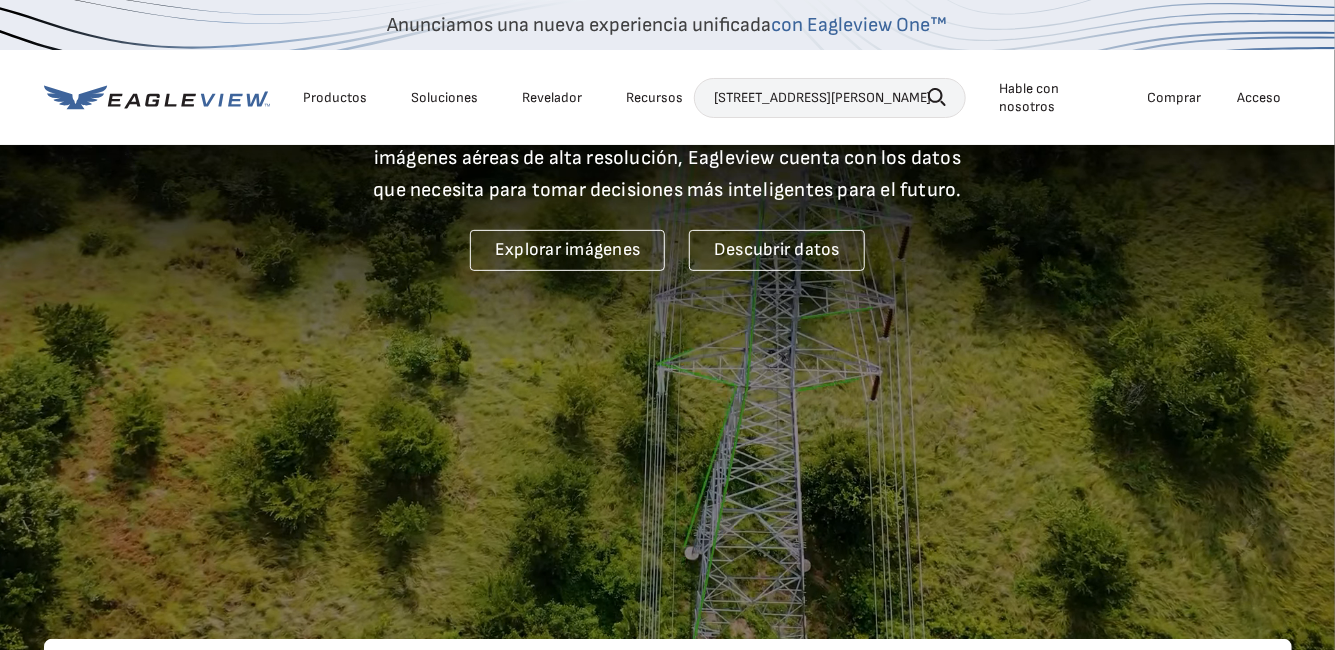 click 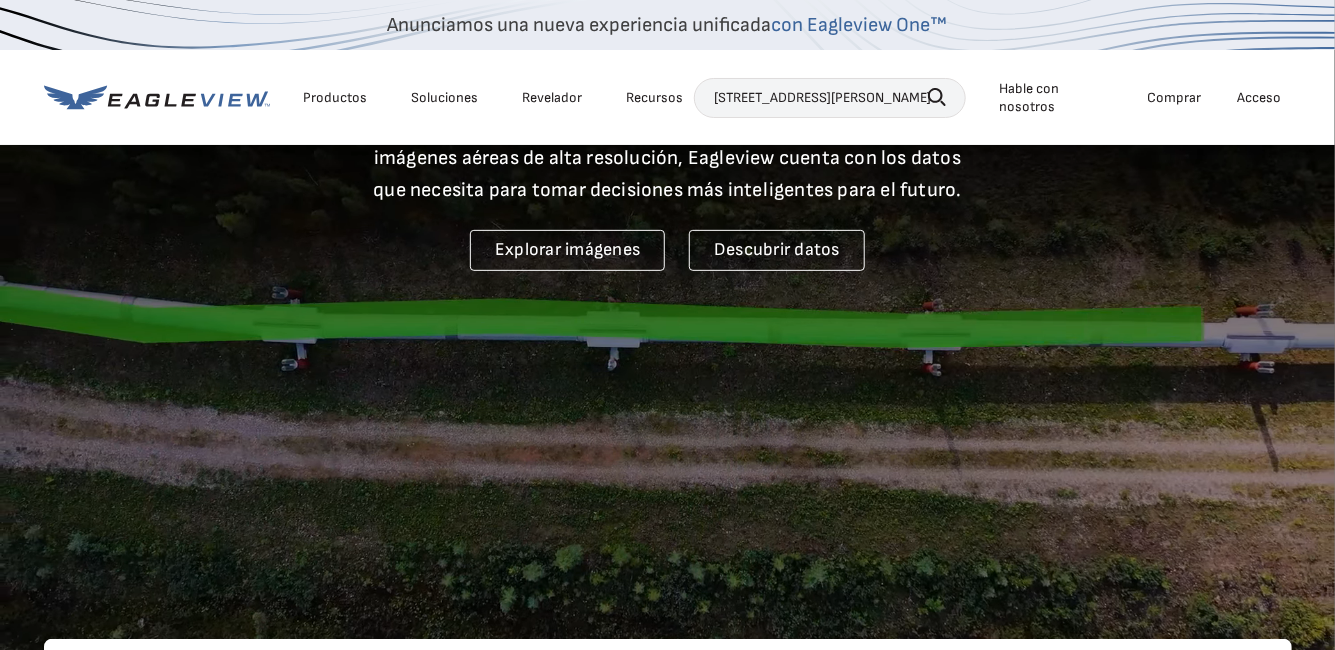 drag, startPoint x: 935, startPoint y: 93, endPoint x: 957, endPoint y: 136, distance: 48.30114 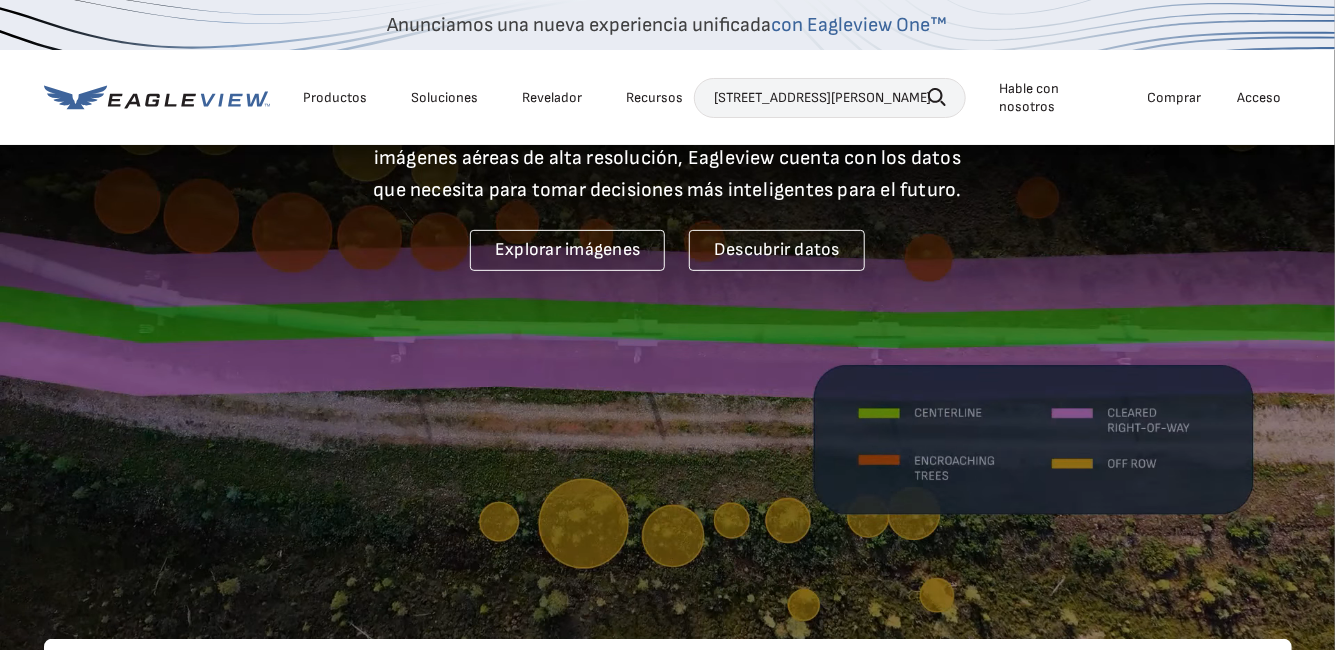 click on "Productos
Soluciones
Revelador
Recursos
3298 THOMAS ST JACKSONVILLE FL 32254
Buscar
Hable con nosotros
Comprar Acceso" at bounding box center [668, 97] 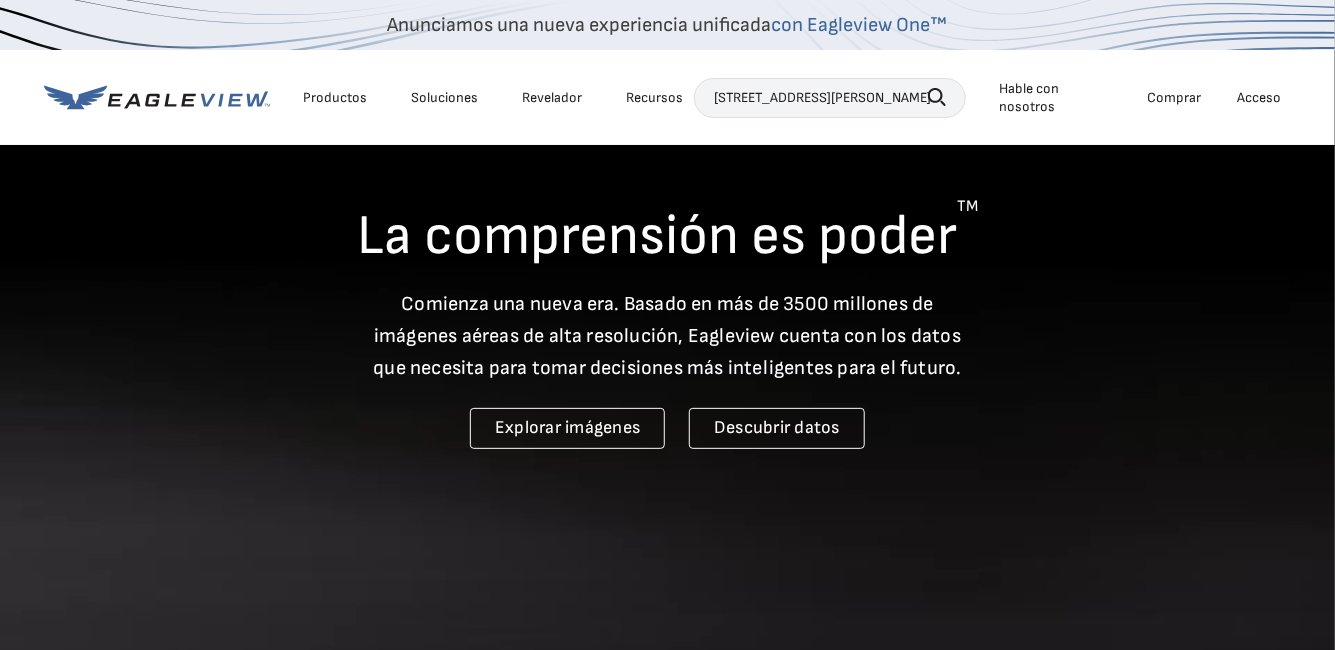 scroll, scrollTop: 0, scrollLeft: 0, axis: both 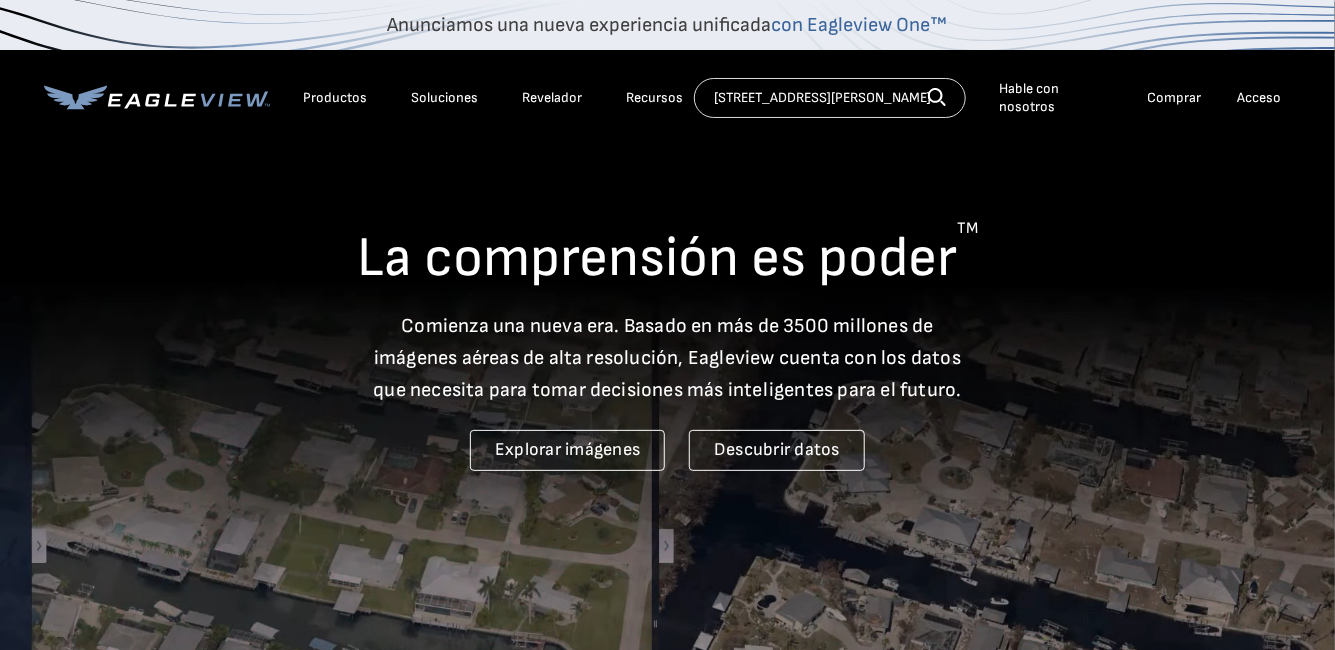 click 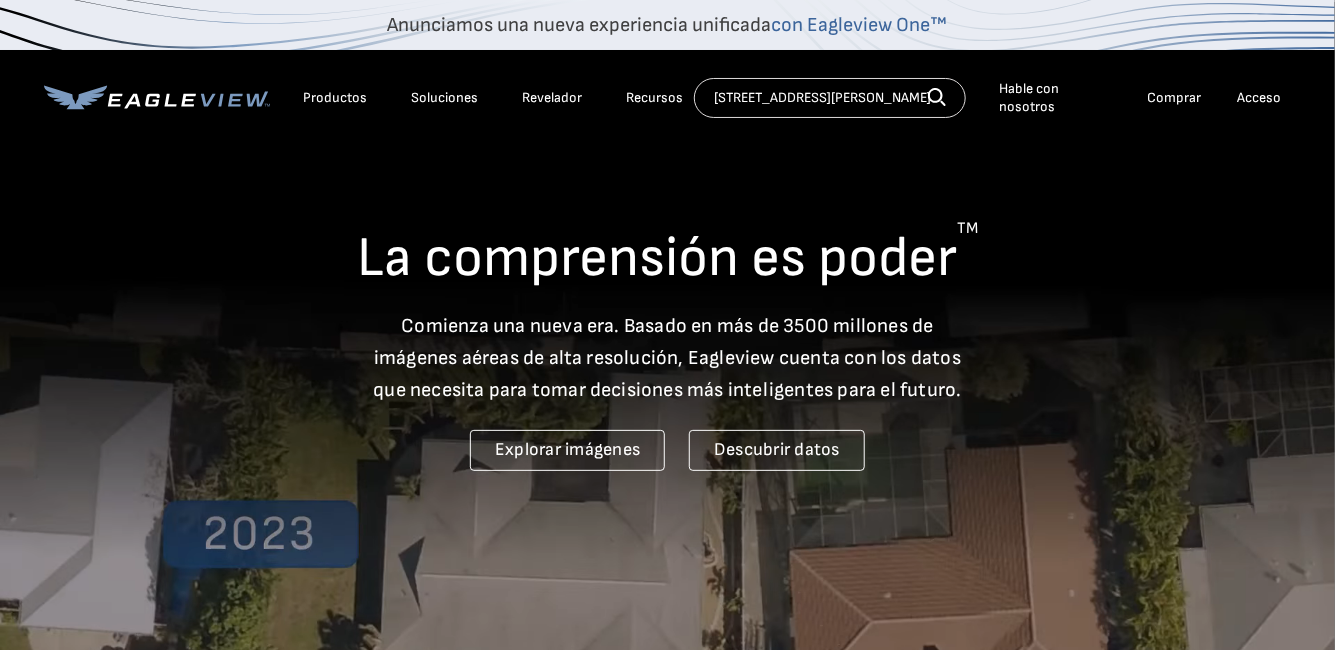 click on "3298 THOMAS ST JACKSONVILLE FL 32254" at bounding box center (830, 98) 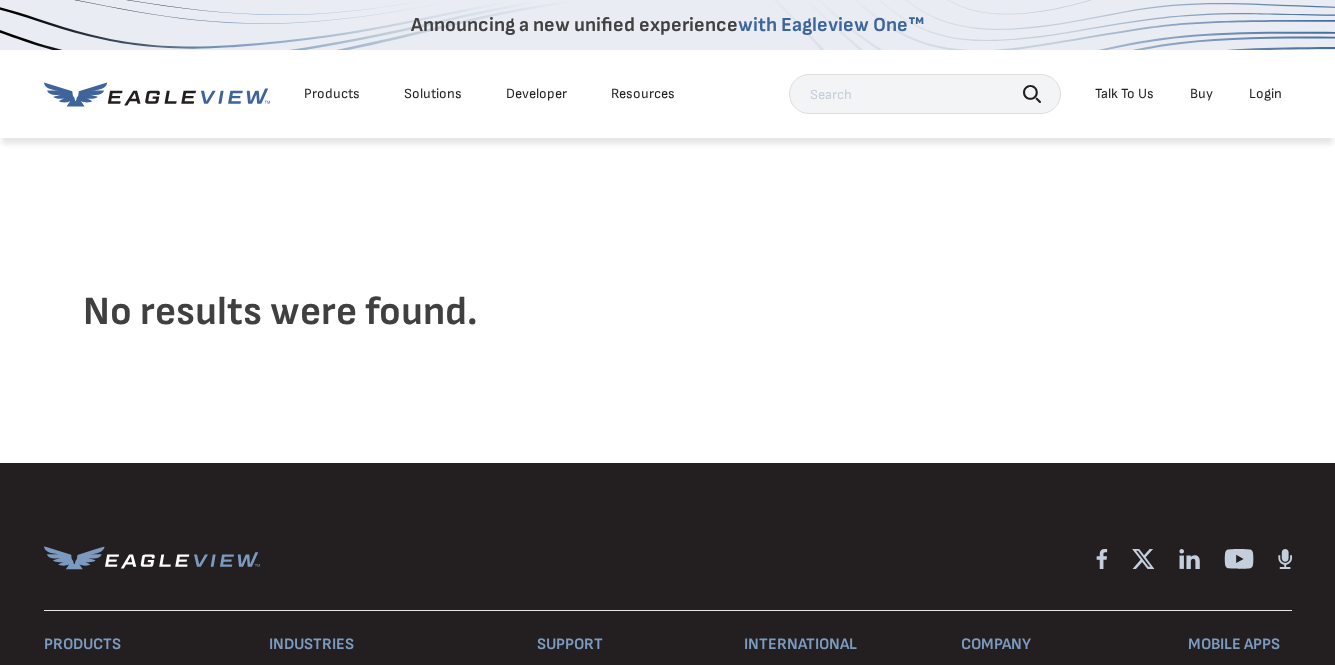 scroll, scrollTop: 0, scrollLeft: 0, axis: both 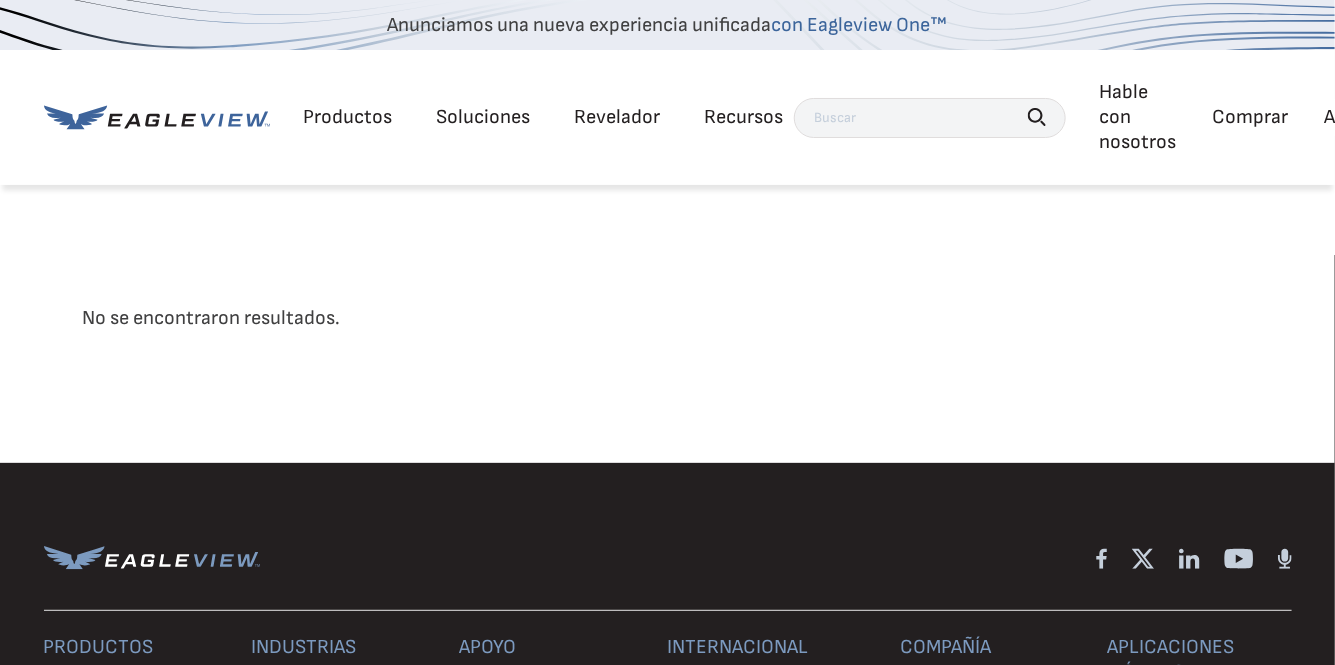 click at bounding box center (930, 118) 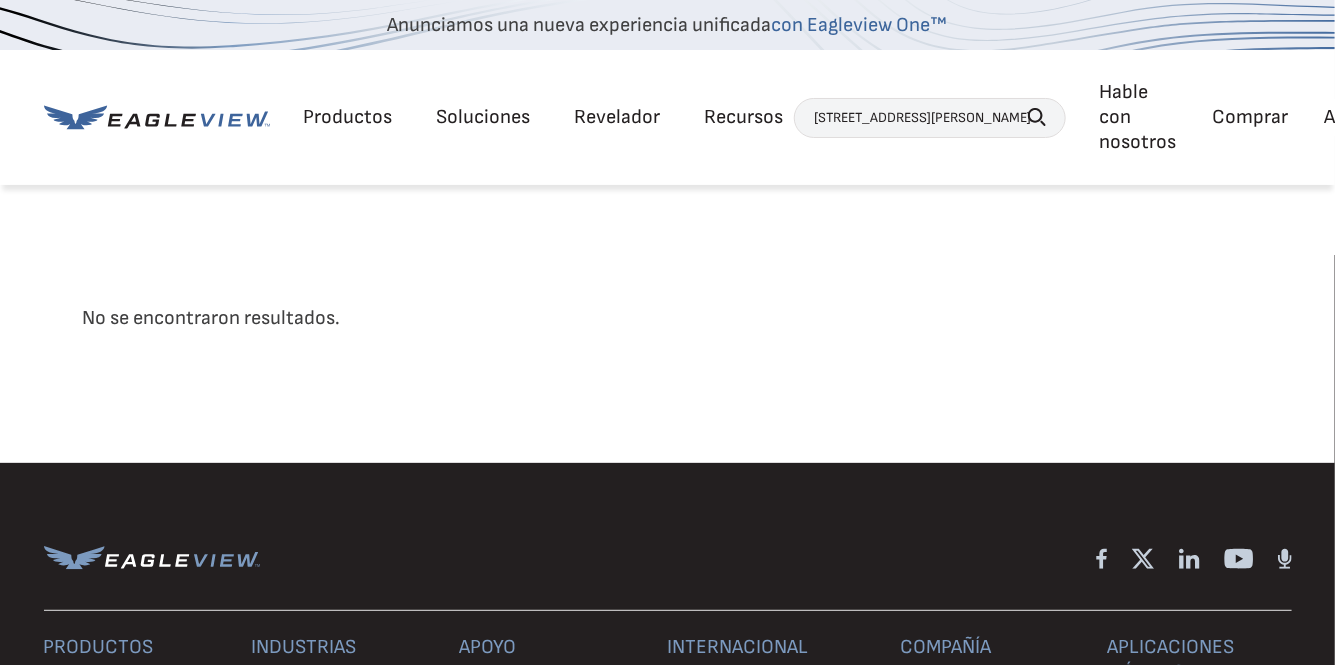type on "[STREET_ADDRESS][PERSON_NAME]" 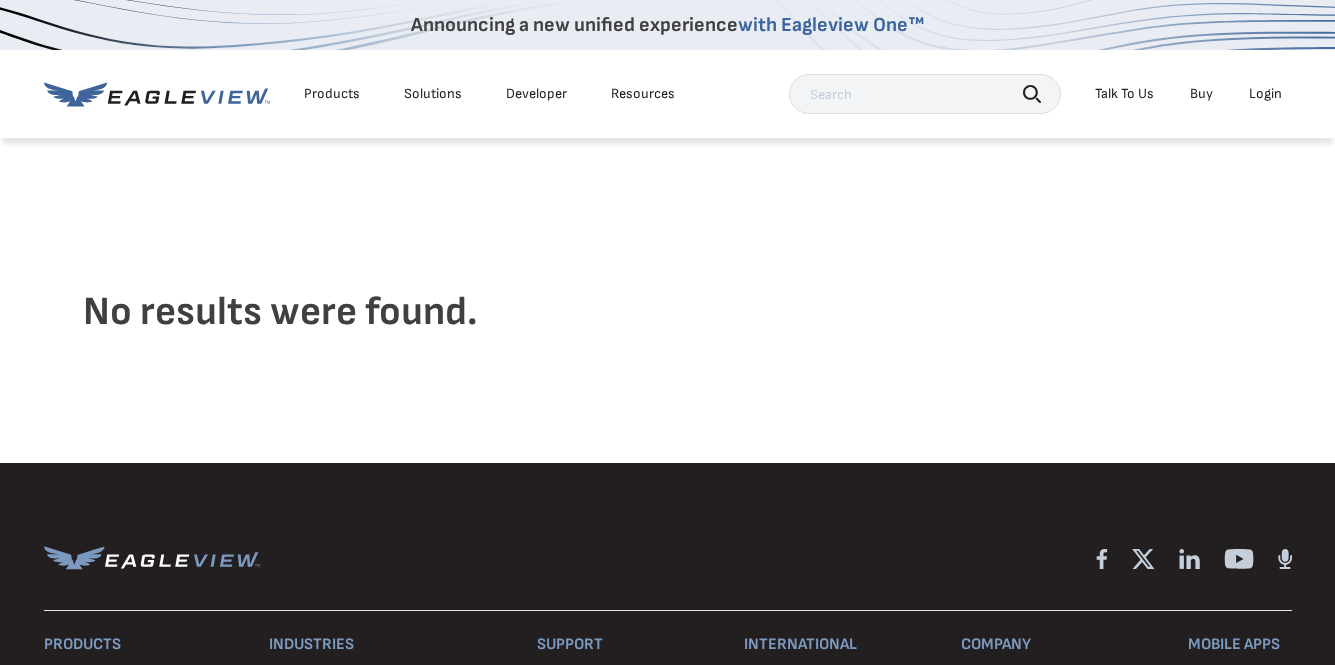 scroll, scrollTop: 0, scrollLeft: 0, axis: both 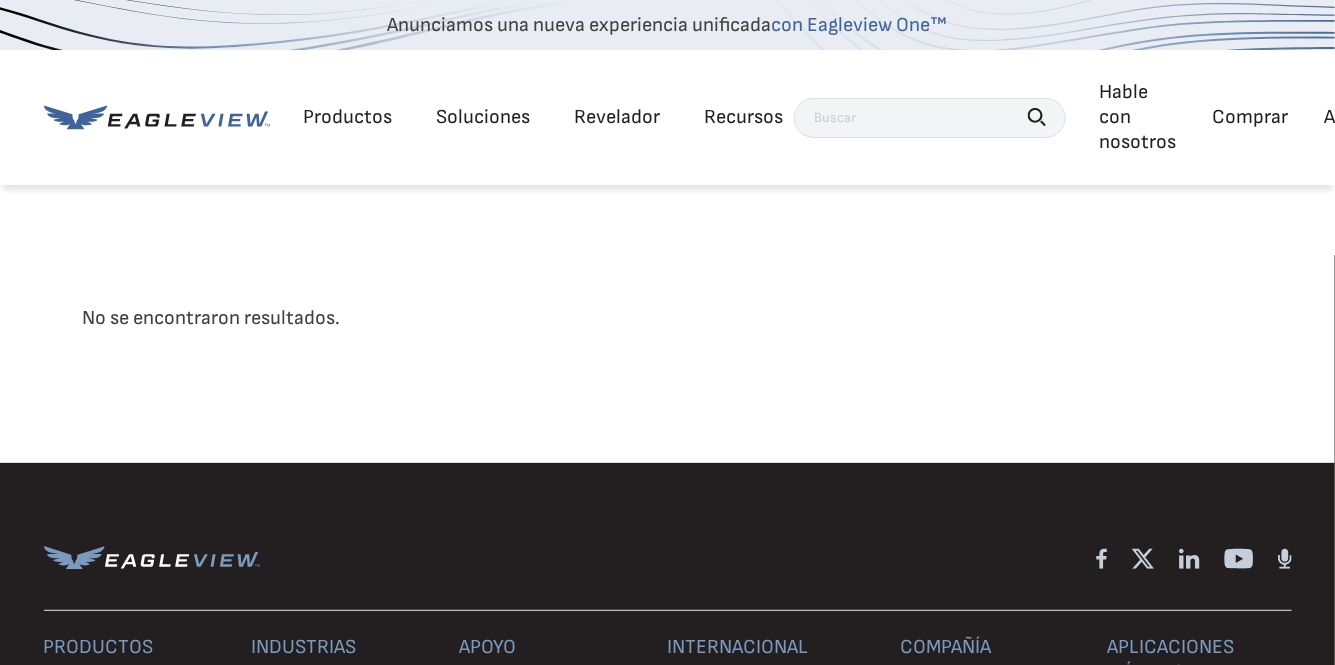 click on "Productos" at bounding box center [348, 117] 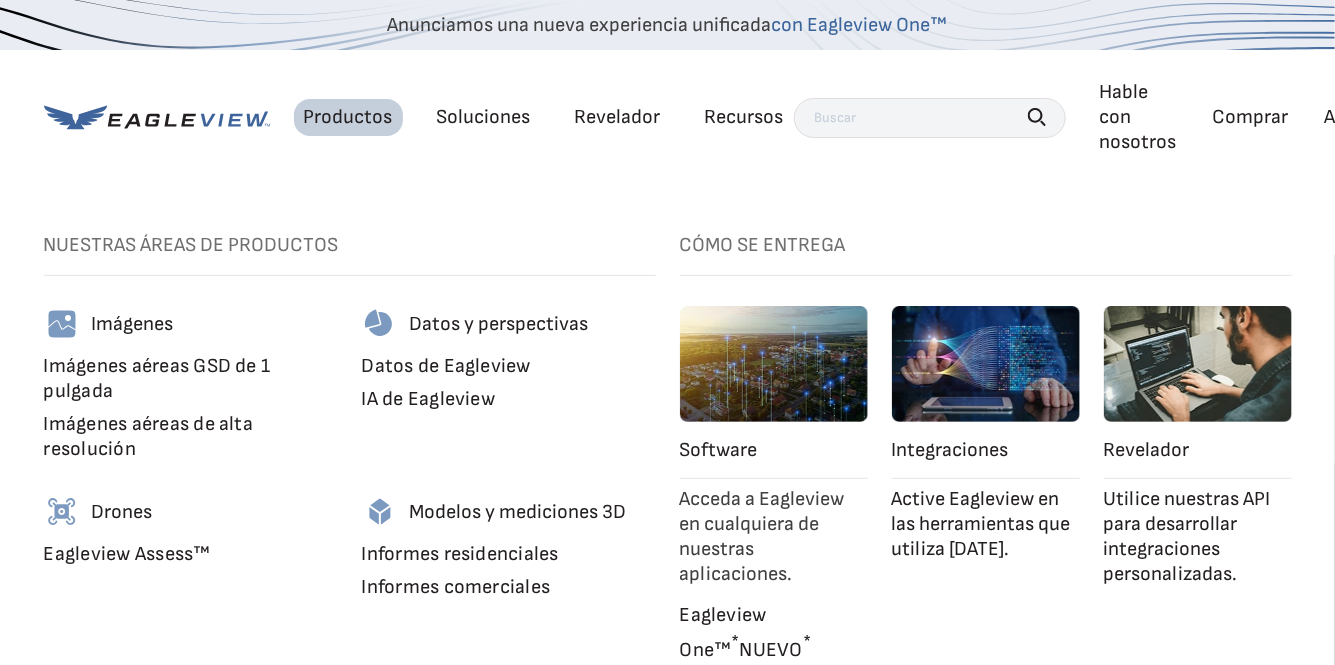 click on "Informes residenciales" at bounding box center [460, 554] 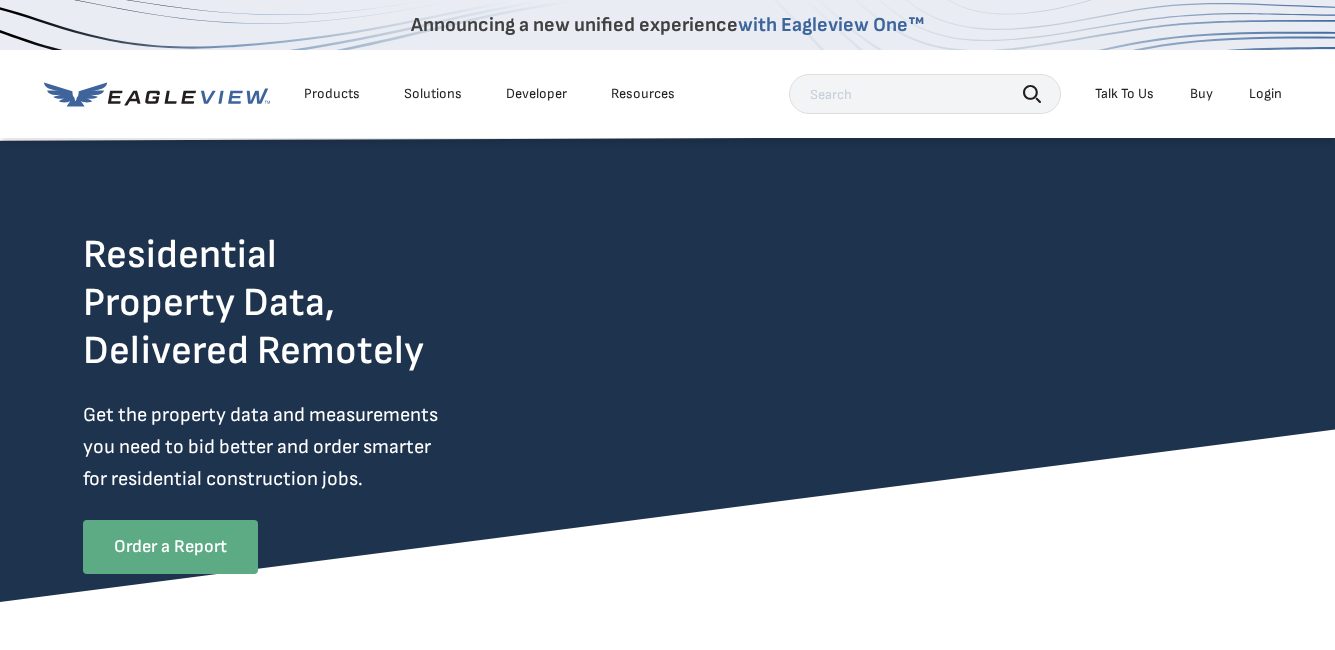 scroll, scrollTop: 0, scrollLeft: 0, axis: both 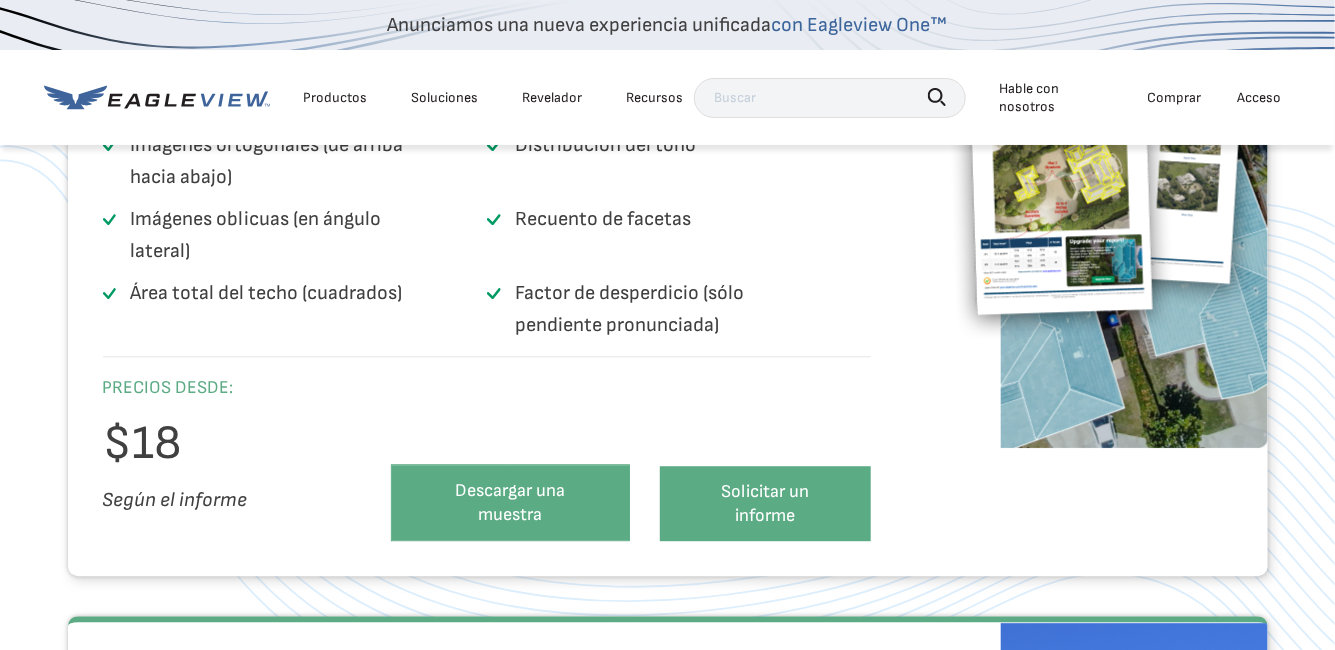 click on "Descargar una muestra" at bounding box center [510, 502] 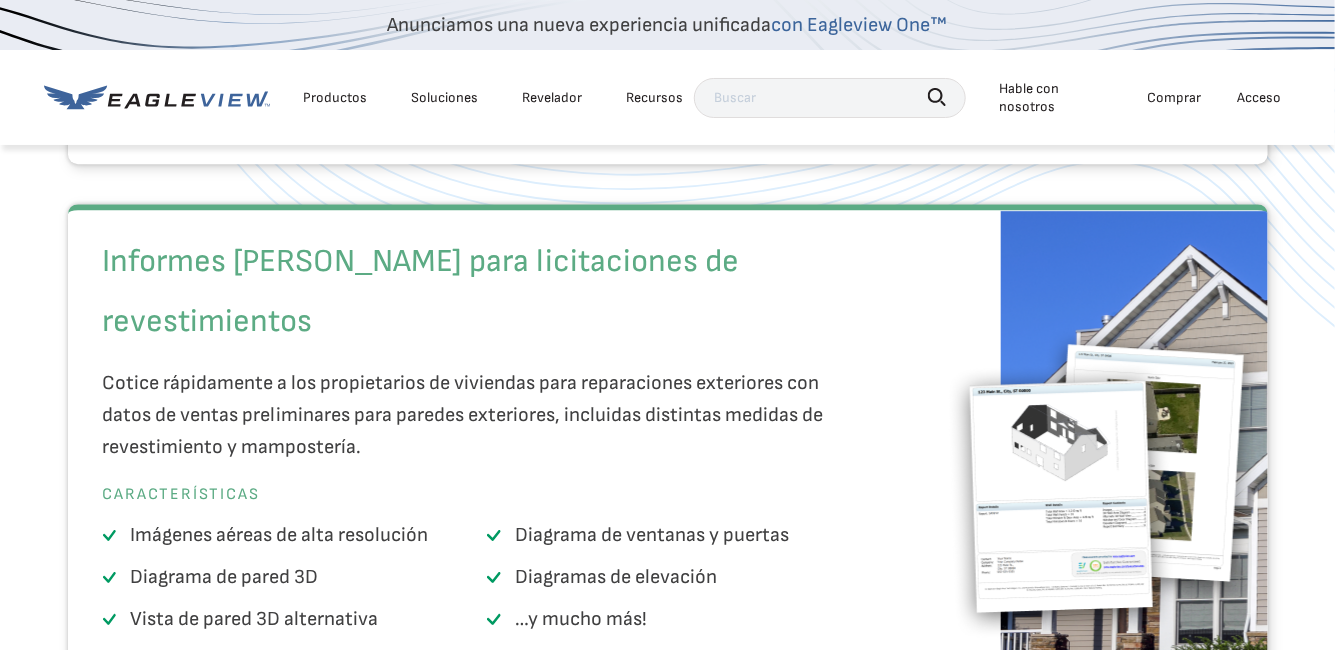 scroll, scrollTop: 2400, scrollLeft: 0, axis: vertical 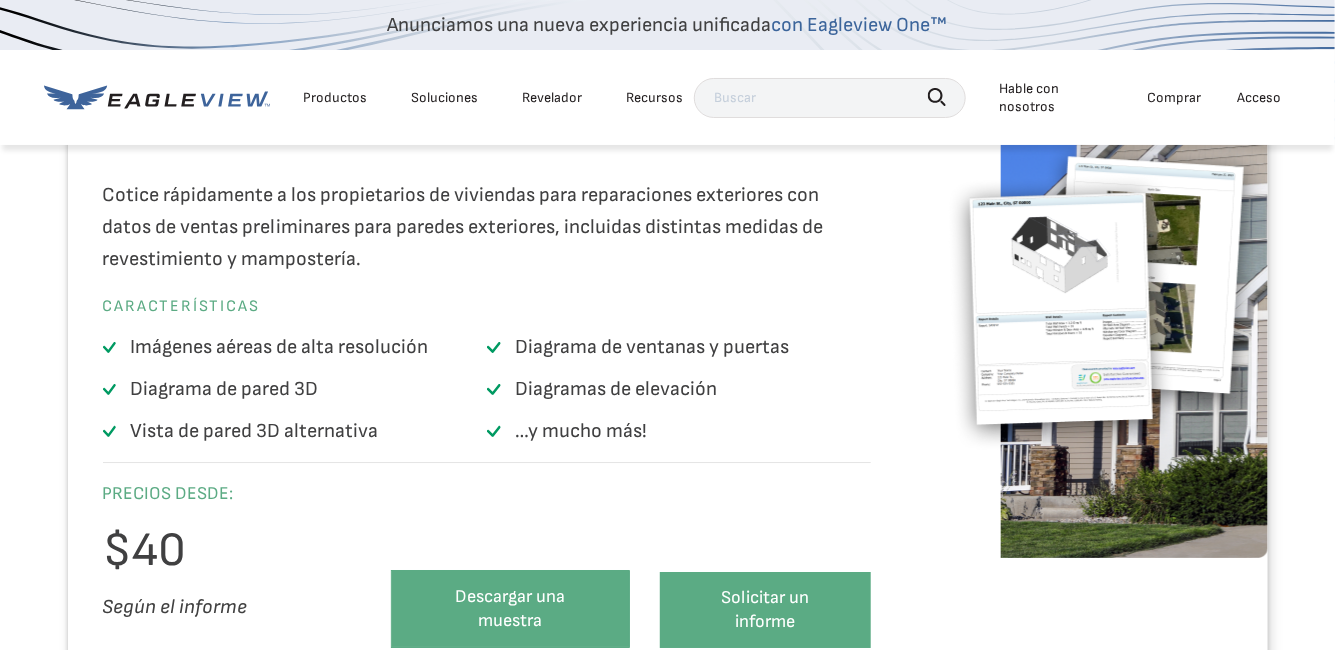 click on "Descargar una muestra" at bounding box center [510, 608] 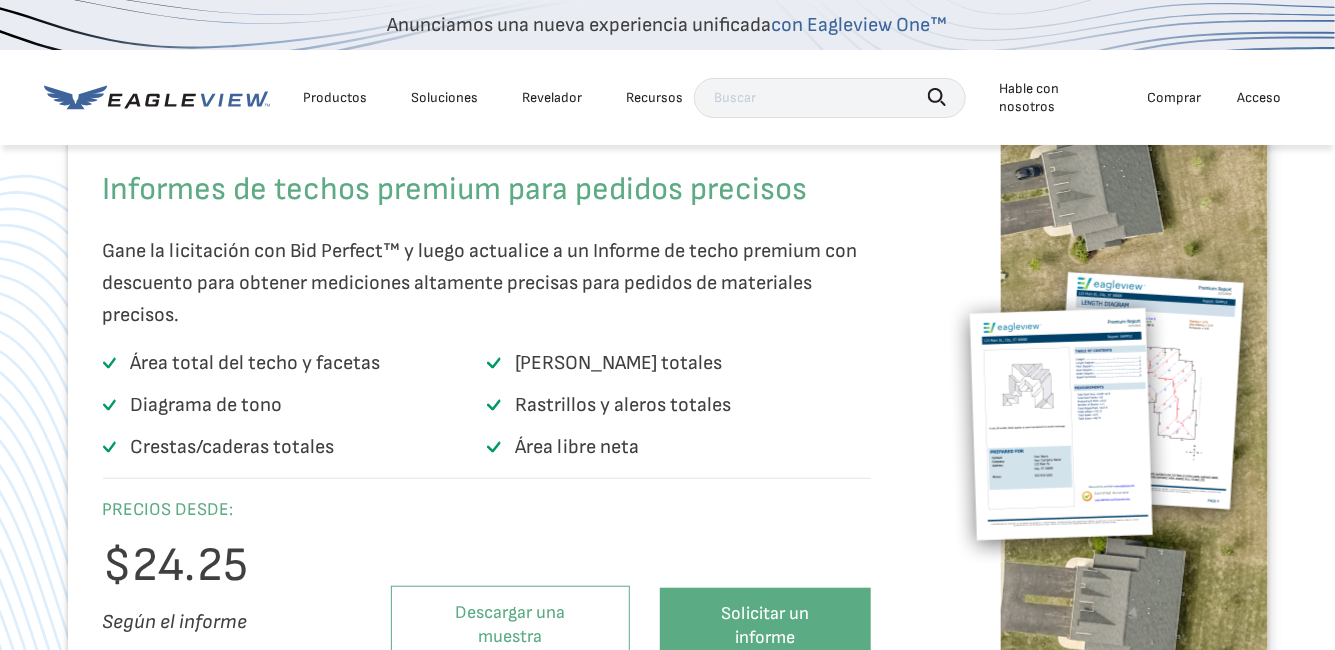 scroll, scrollTop: 3300, scrollLeft: 0, axis: vertical 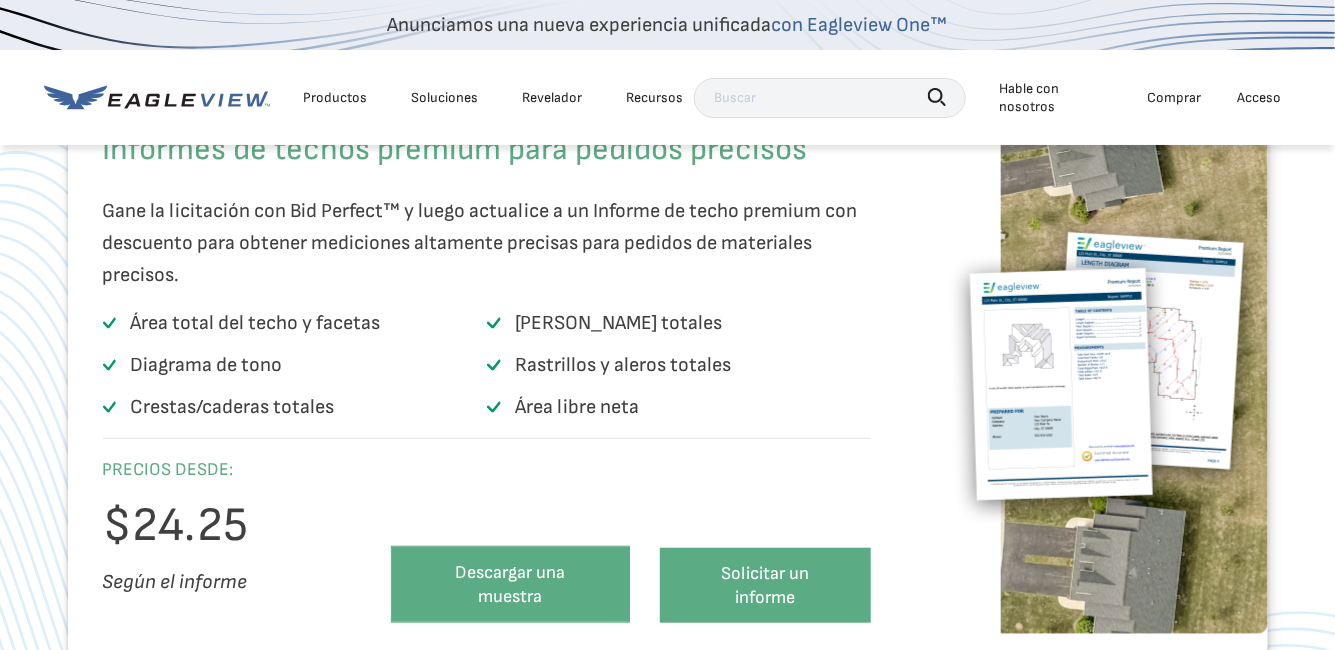 click on "Descargar una muestra" at bounding box center [510, 584] 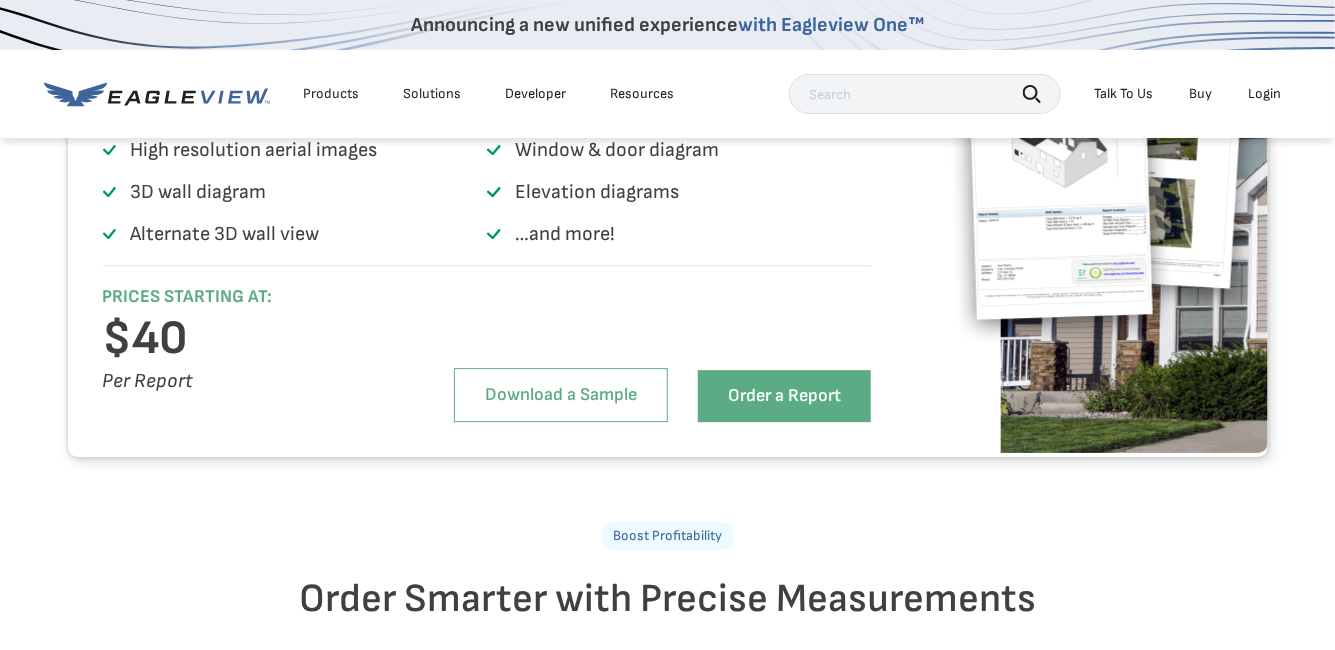 scroll, scrollTop: 2184, scrollLeft: 0, axis: vertical 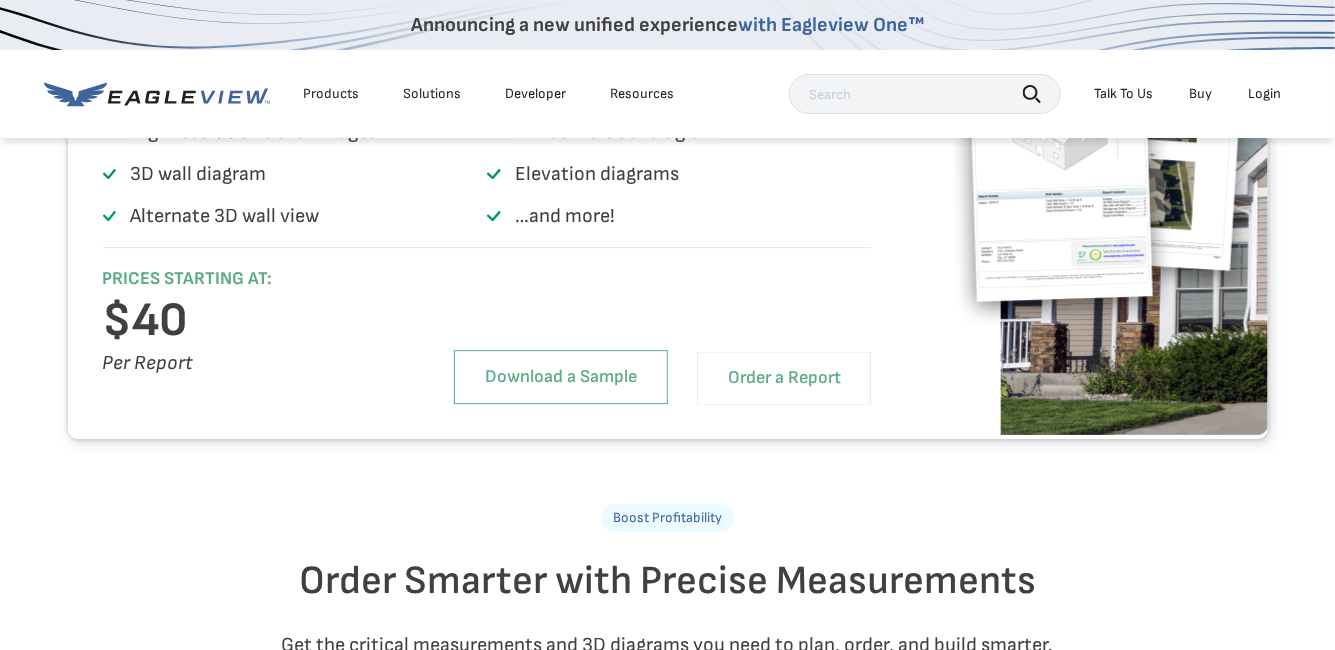 click on "Order a Report" at bounding box center (784, 378) 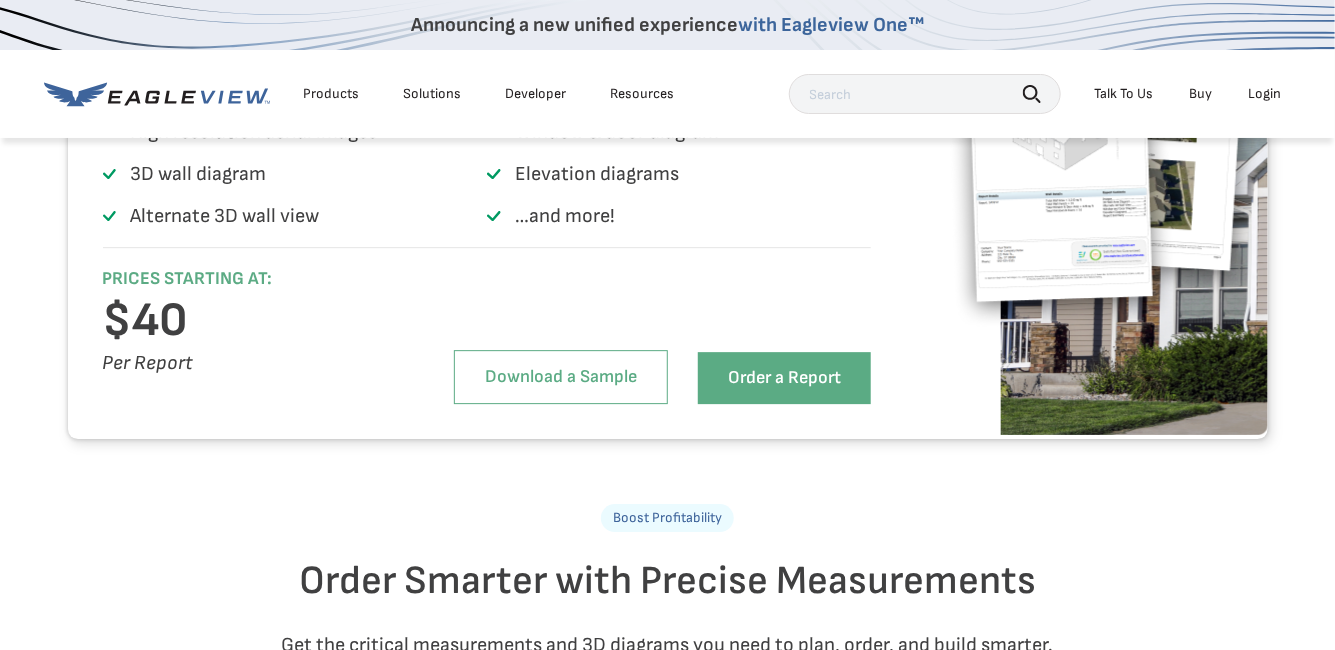 click on "Login" at bounding box center [1265, 94] 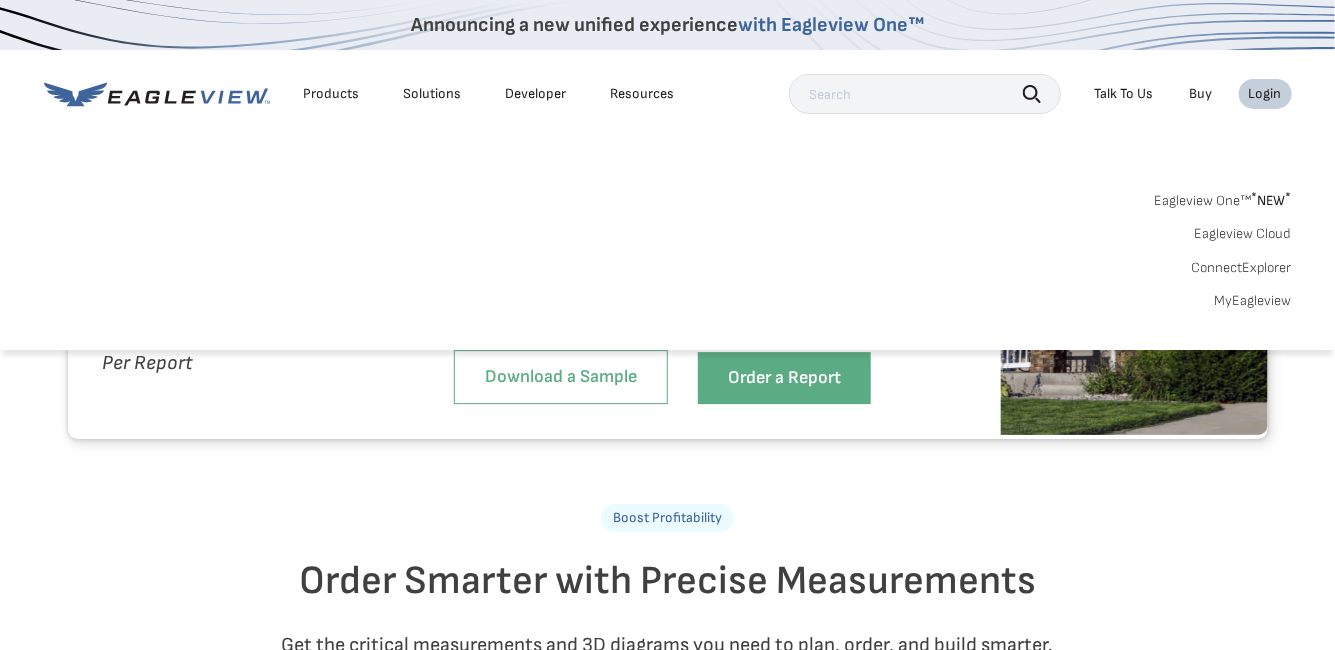 click on "MyEagleview" at bounding box center [1253, 301] 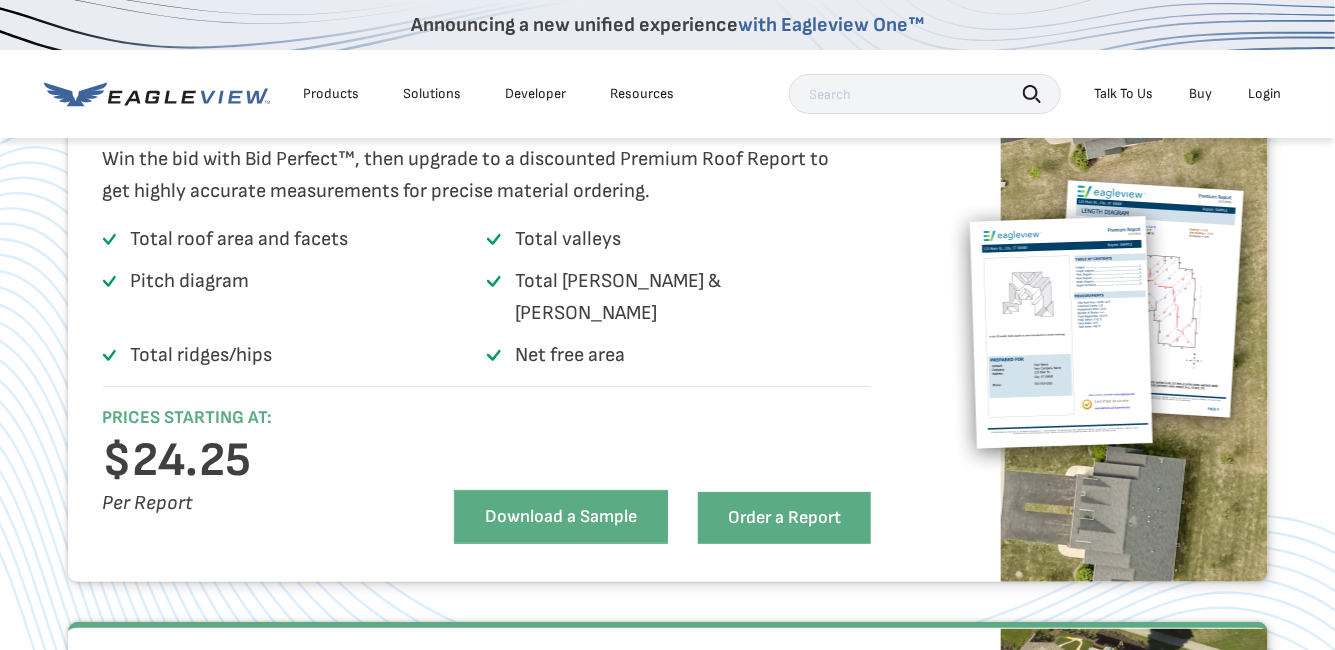 scroll, scrollTop: 2884, scrollLeft: 0, axis: vertical 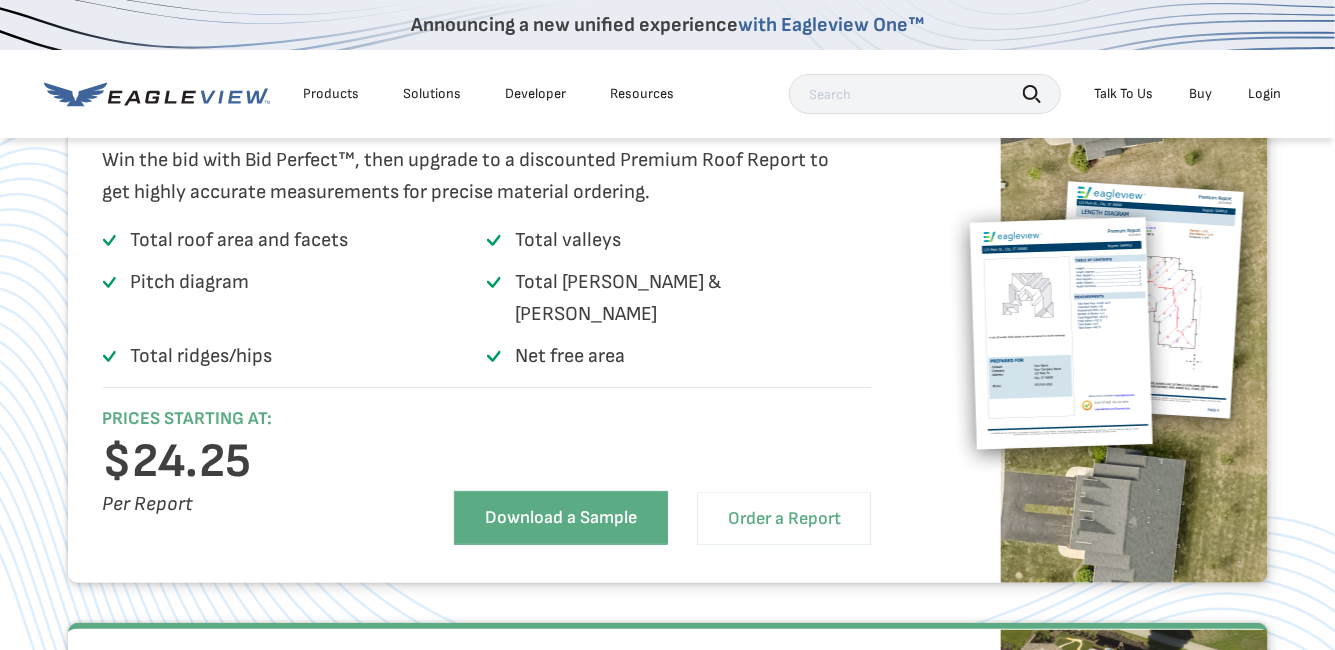 click on "Order a Report" at bounding box center [784, 519] 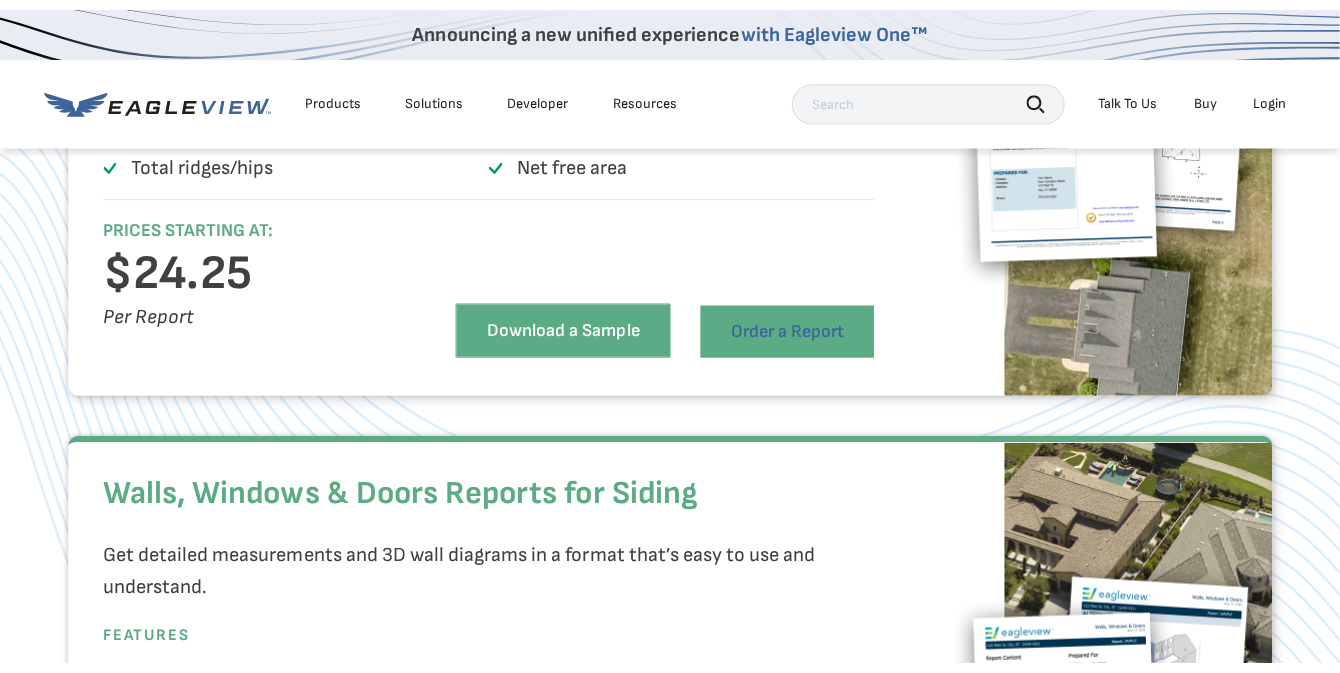 scroll, scrollTop: 3084, scrollLeft: 0, axis: vertical 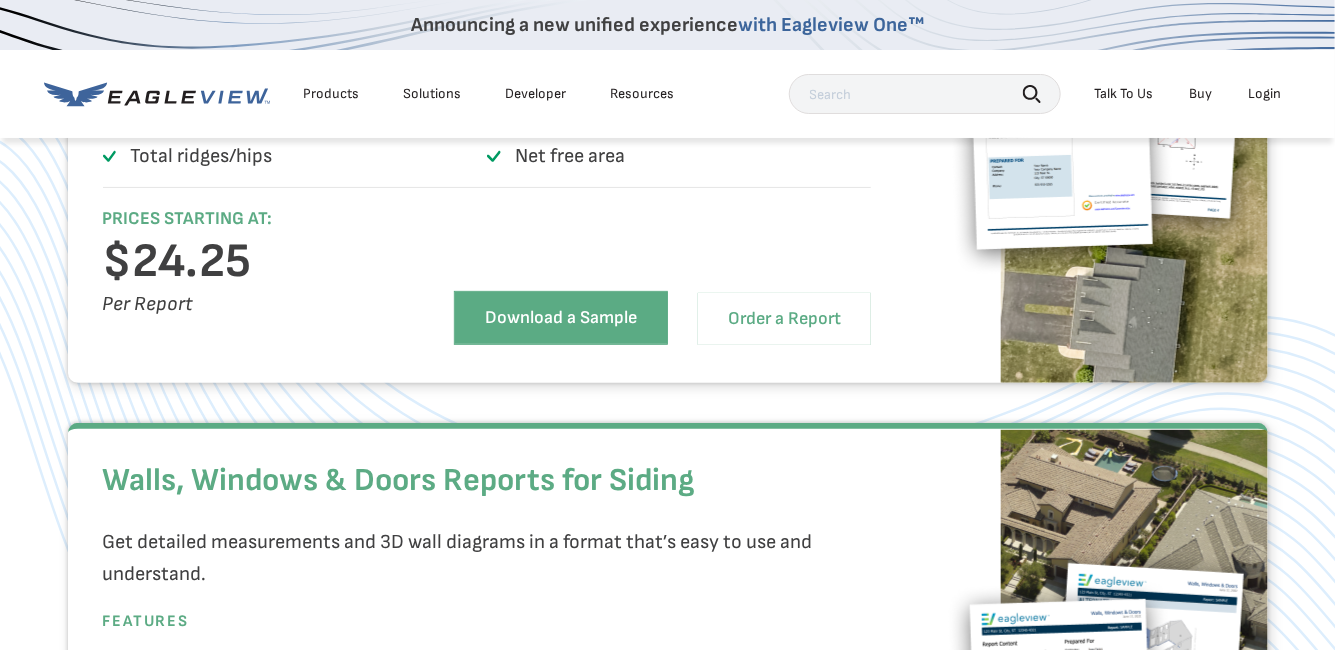 click on "Order a Report" at bounding box center [784, 319] 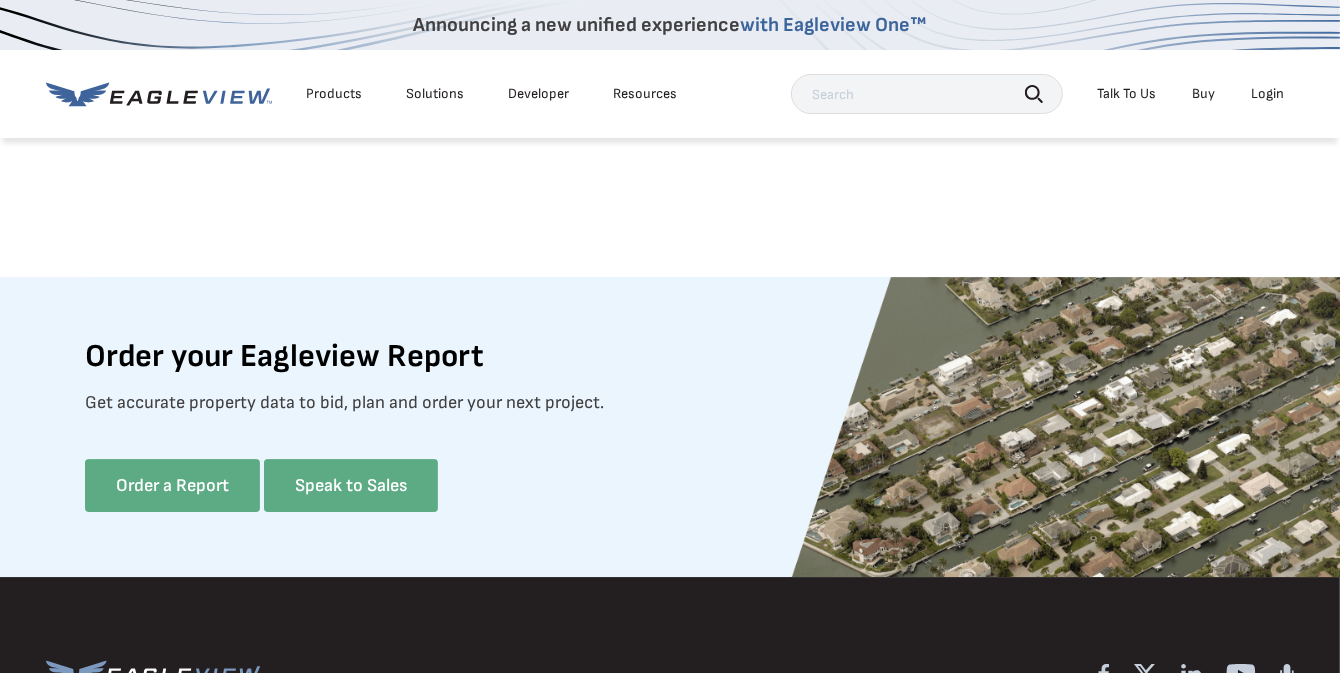 scroll, scrollTop: 5184, scrollLeft: 0, axis: vertical 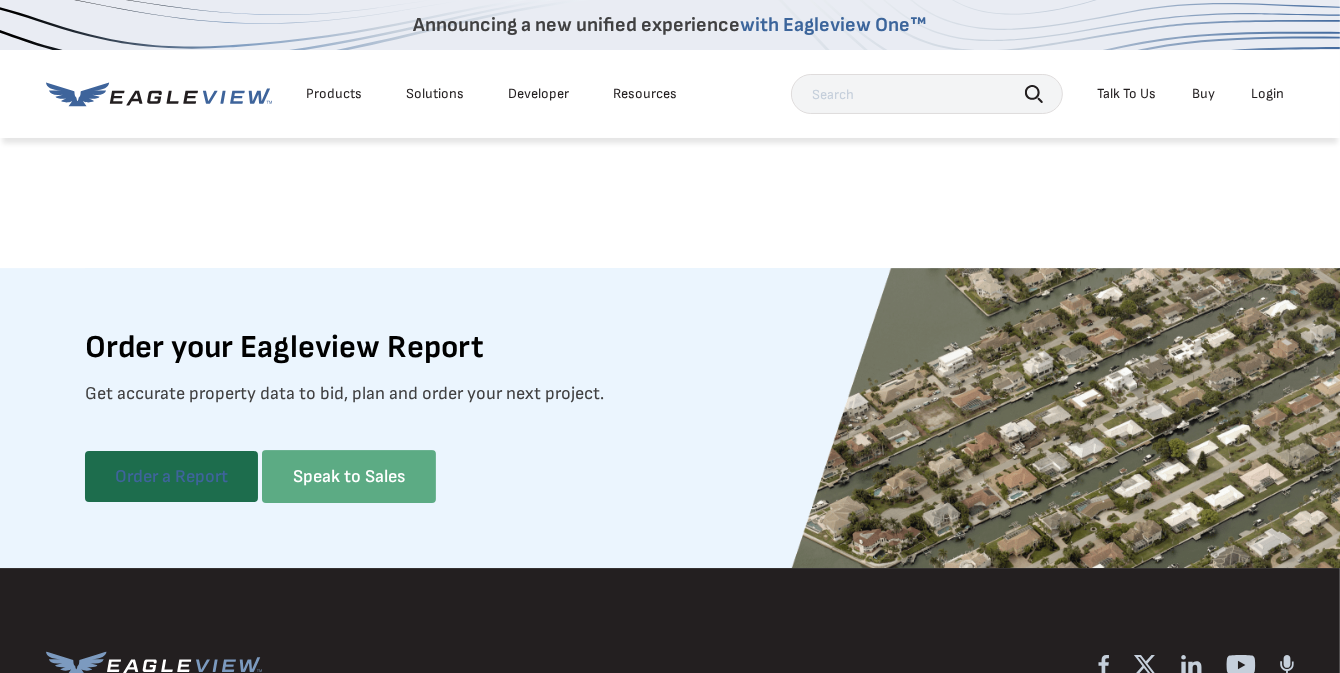 click on "Order a Report" at bounding box center (171, 477) 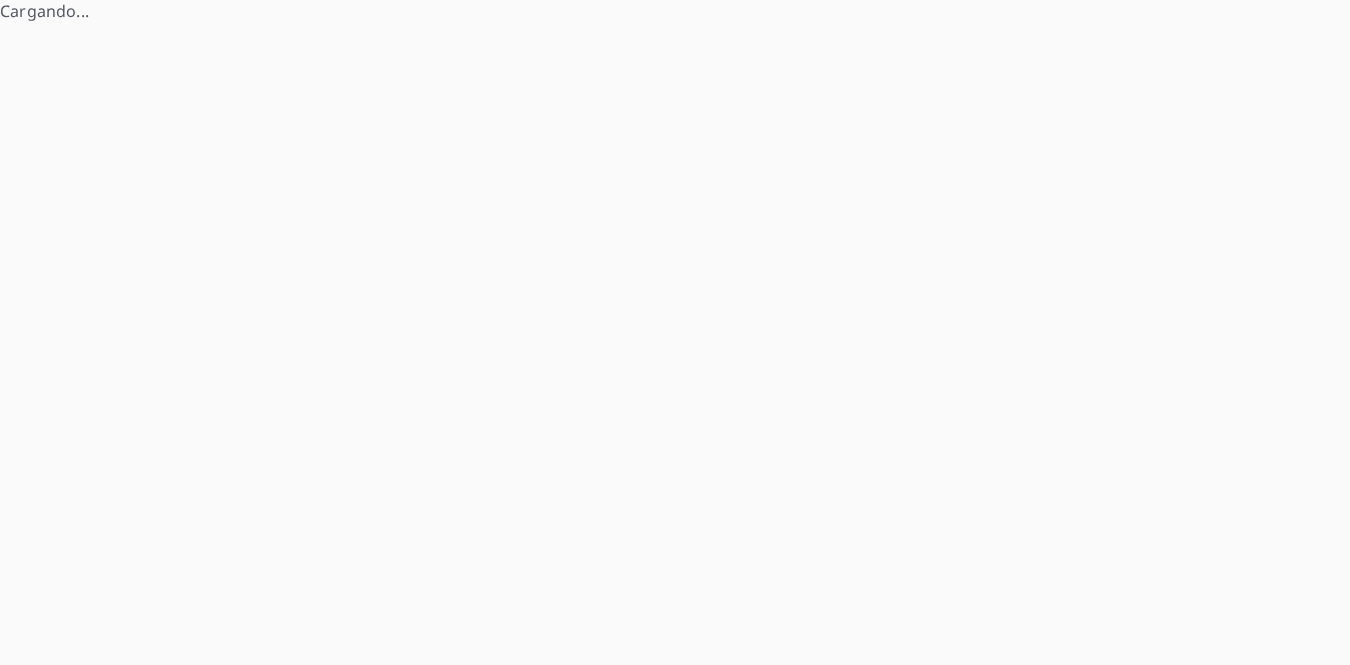 scroll, scrollTop: 0, scrollLeft: 0, axis: both 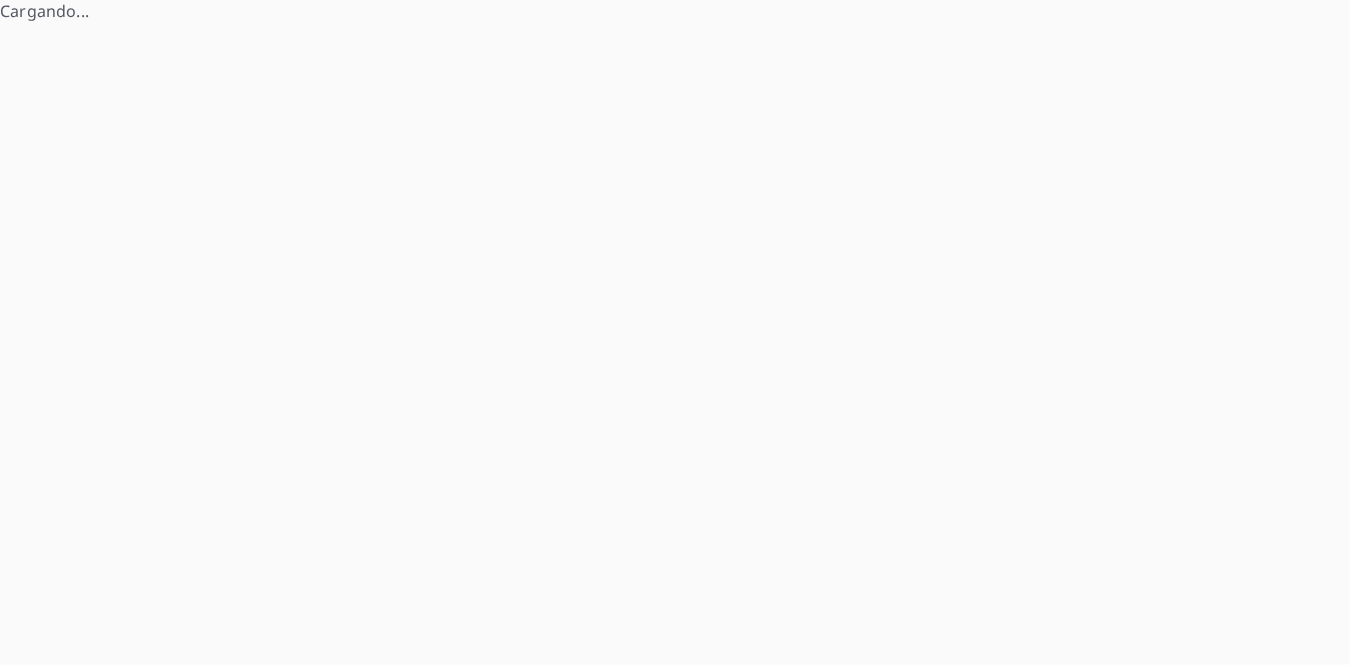 click on "Cargando..." at bounding box center [675, 332] 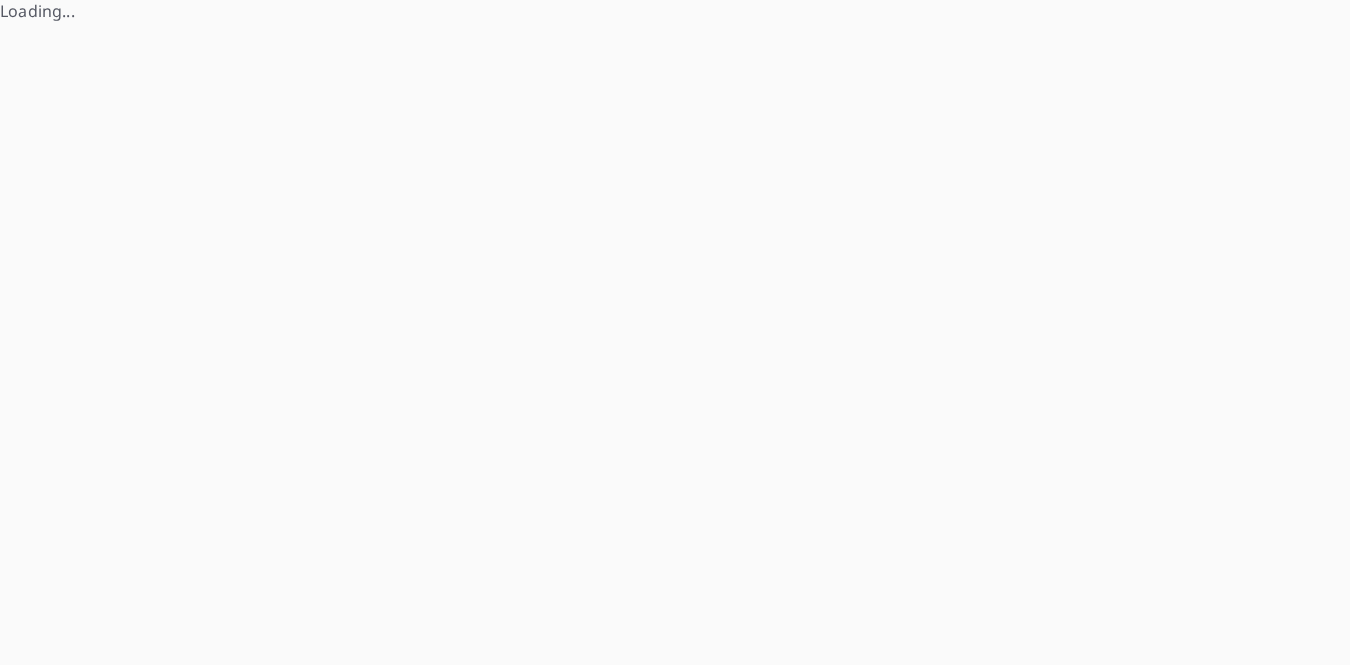 scroll, scrollTop: 0, scrollLeft: 0, axis: both 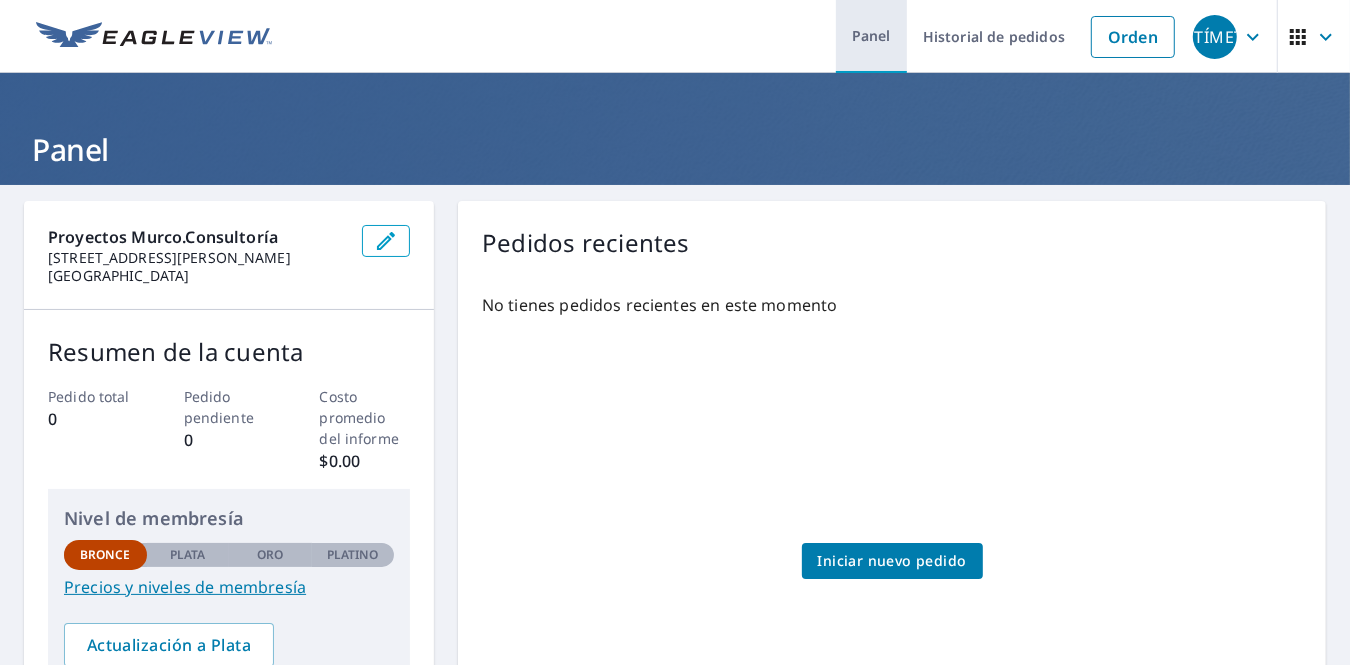 click on "Panel" at bounding box center (871, 35) 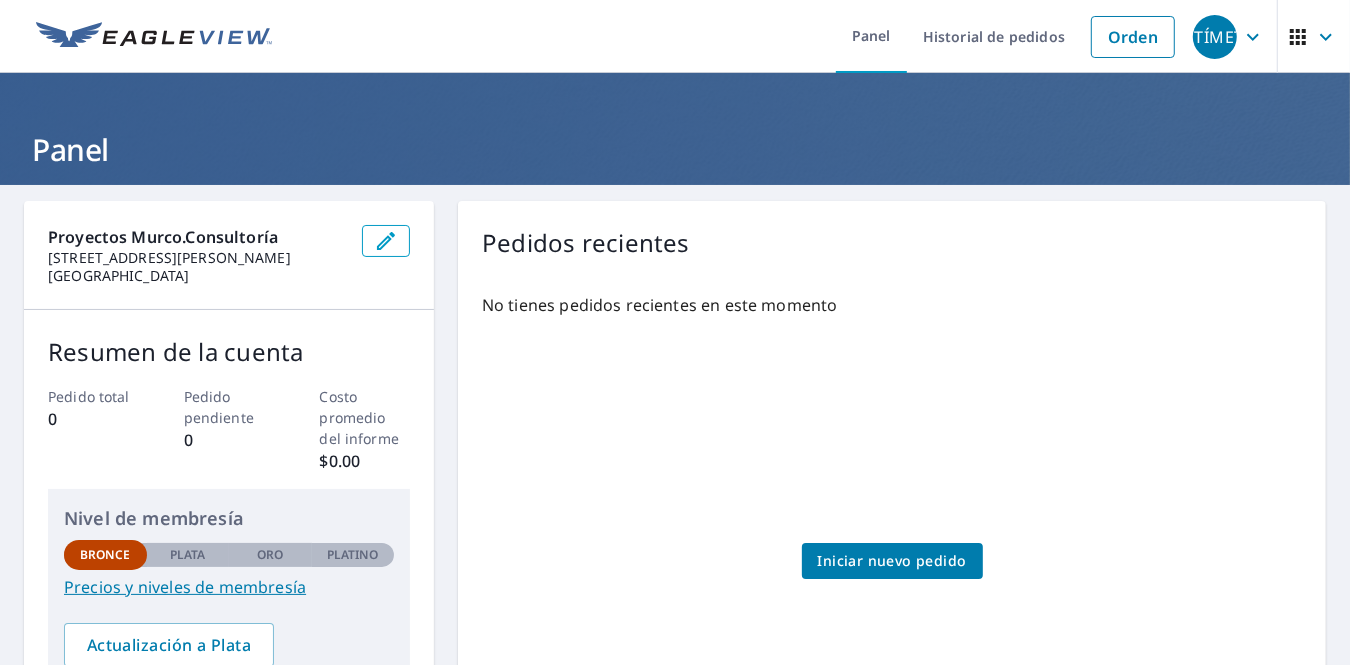click on "Iniciar nuevo pedido" at bounding box center [892, 560] 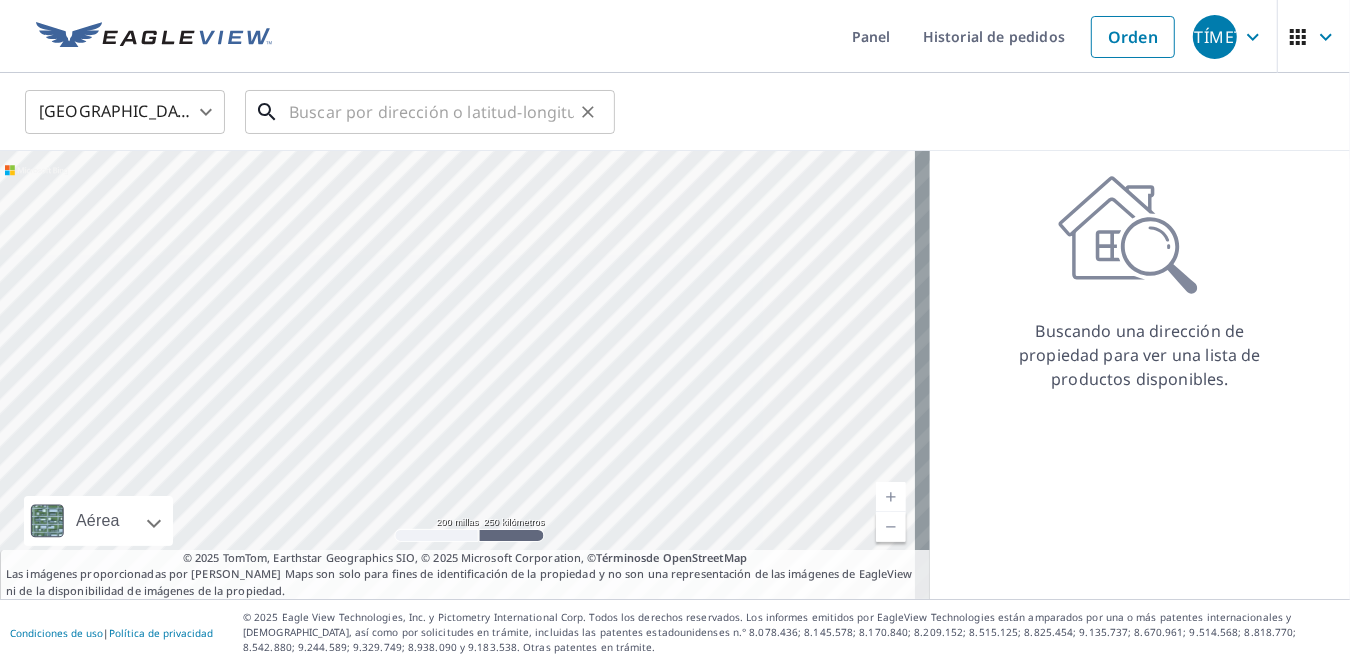 click at bounding box center (431, 112) 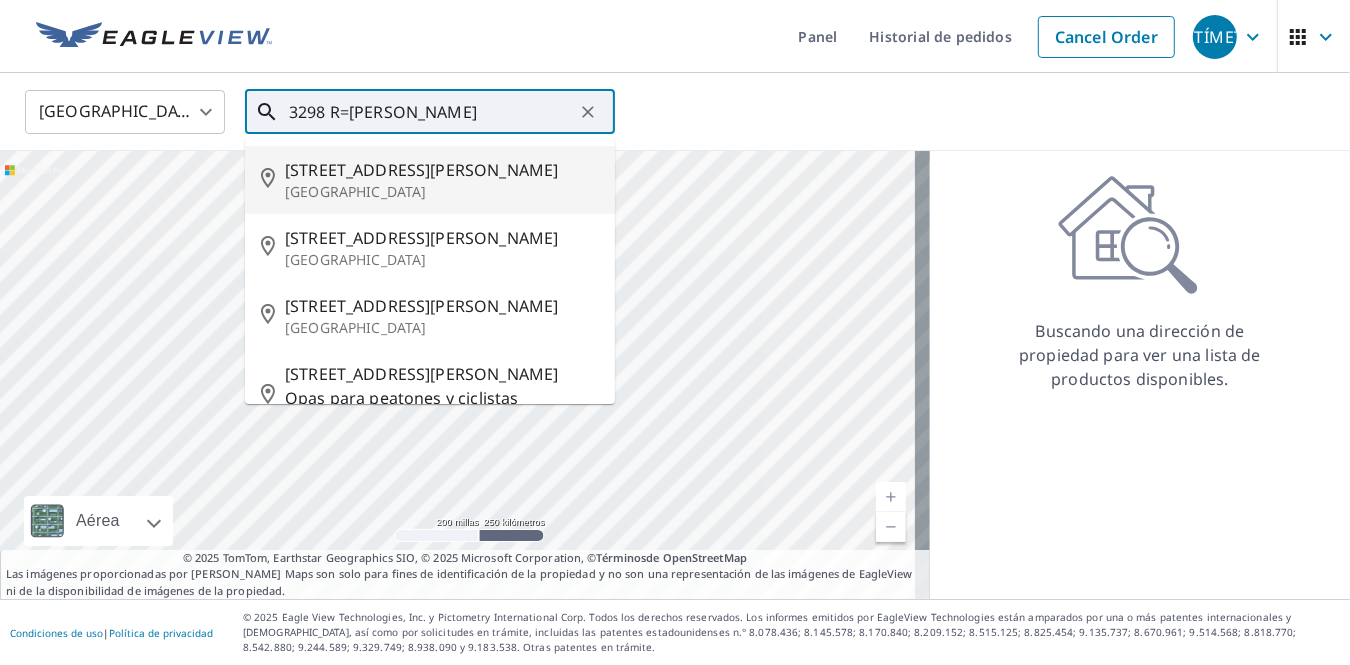 click on "3298 R=THOMAS ST" at bounding box center (431, 112) 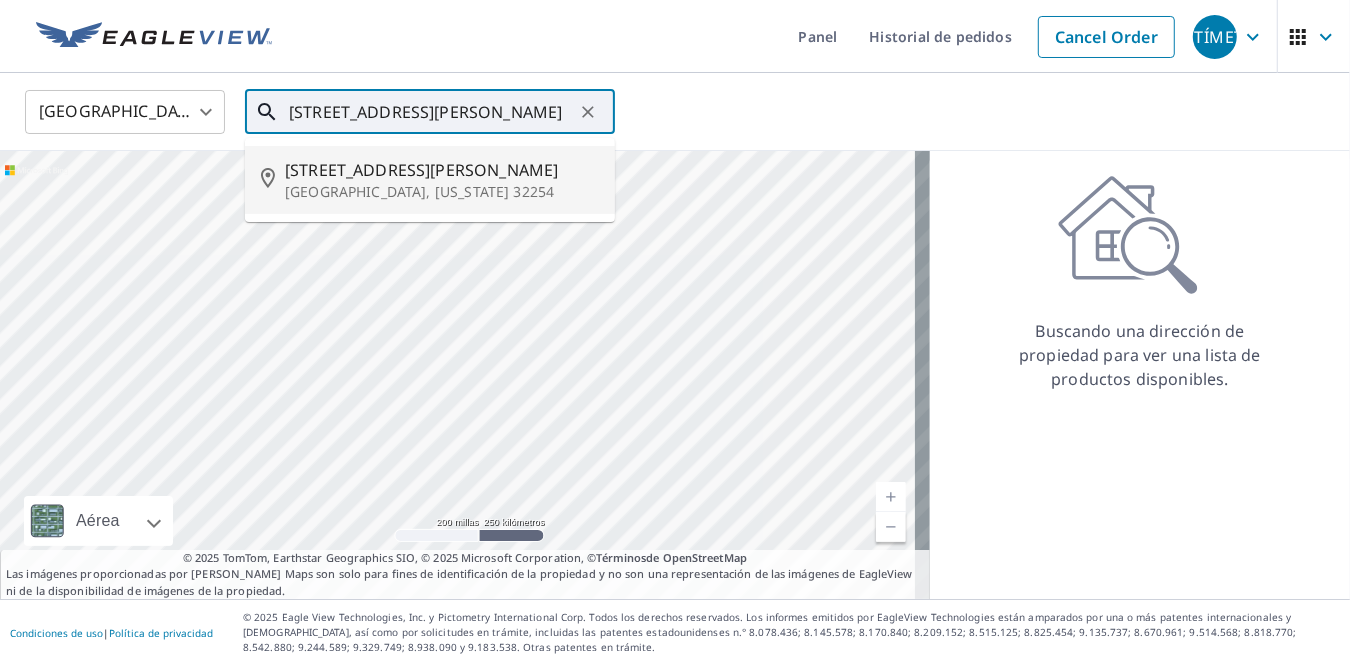 click on "Jacksonville, Florida 32254" at bounding box center [419, 191] 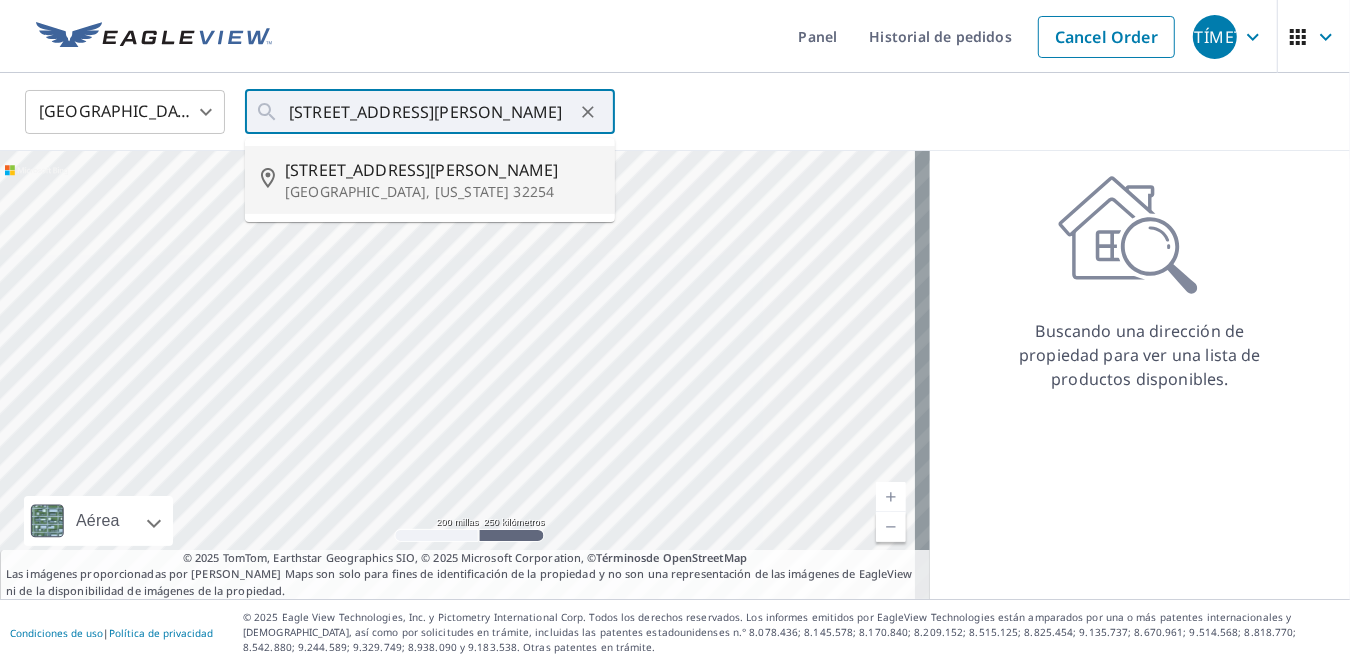 type on "3298 Thomas St Jacksonville, FL 32254" 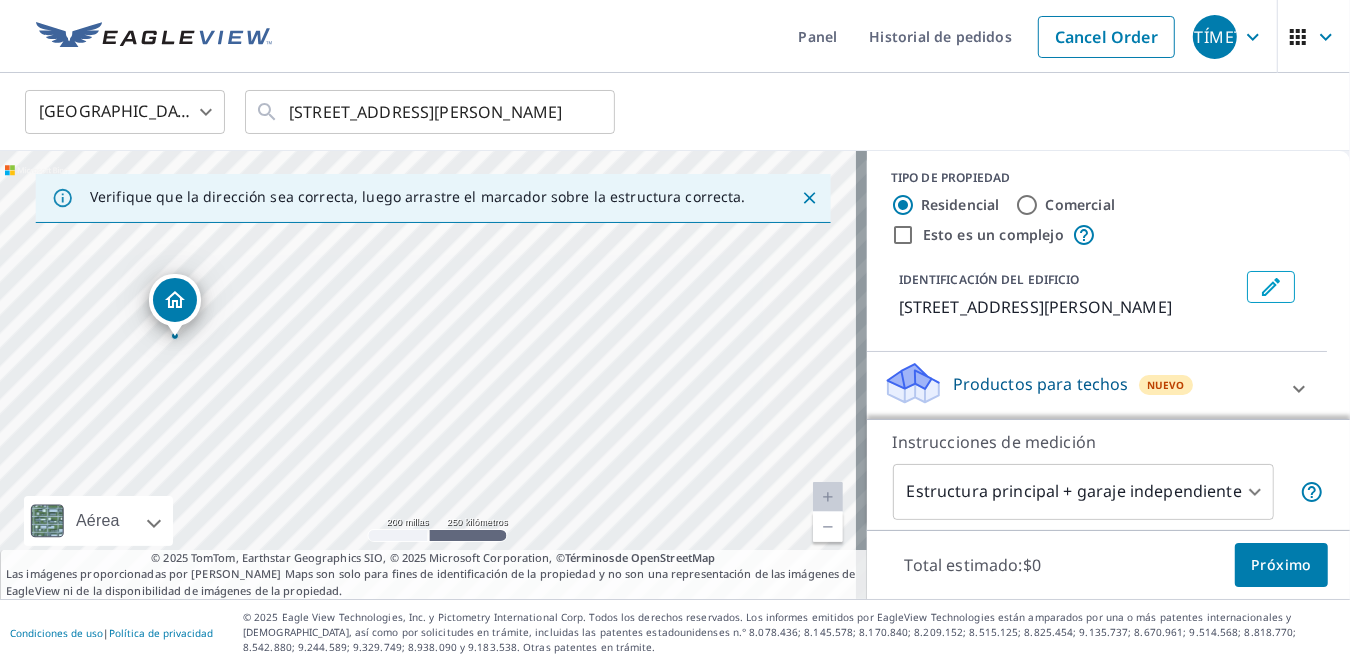 scroll, scrollTop: 10, scrollLeft: 0, axis: vertical 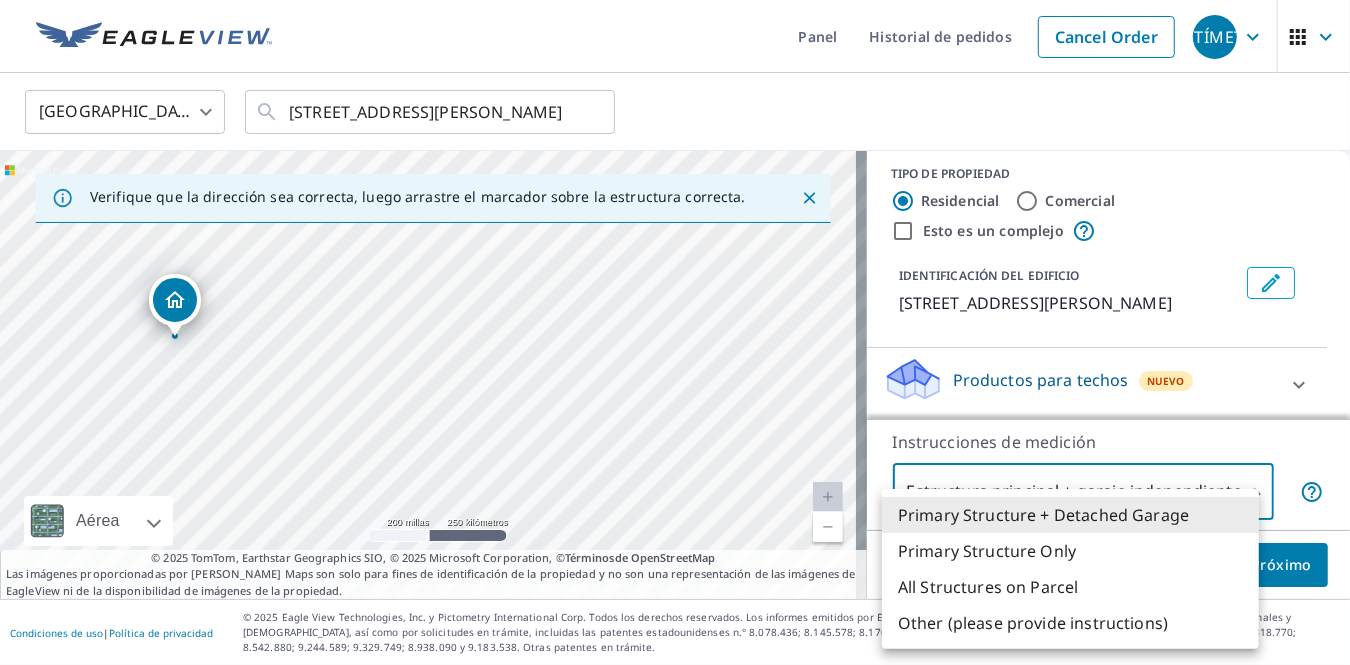 click on "CENTÍMETRO CENTÍMETRO
Panel Historial de pedidos Cancel Order CENTÍMETRO Estados Unidos US ​ 3298 Thomas St Jacksonville, FL 32254 ​ Verifique que la dirección sea correcta, luego arrastre el marcador sobre la estructura correcta. 3298 Thomas St.  Jacksonville, FL 32254 Aérea Carretera Un mapa de carreteras estándar Aérea Una vista detallada desde arriba Etiquetas Etiquetas 200 millas 250 kilómetros © 2025 TomTom, Earthstar Geographics SIO, © 2025 Microsoft Corporation © OpenStreetMap Términos © 2025 TomTom, Earthstar Geographics SIO, © 2025 Microsoft Corporation, ©  Términos  de OpenStreetMap     Las imágenes proporcionadas por Bing Maps son solo para fines de identificación de la propiedad y no son una representación de las imágenes de EagleView ni de la disponibilidad de imágenes de la propiedad. TIPO DE PROPIEDAD Residencial Comercial Esto es un complejo IDENTIFICACIÓN DEL EDIFICIO 3298 Thomas St, Jacksonville, FL, 32254 Productos para techos Nuevo Reclamos listos™ 1 ​" at bounding box center (675, 332) 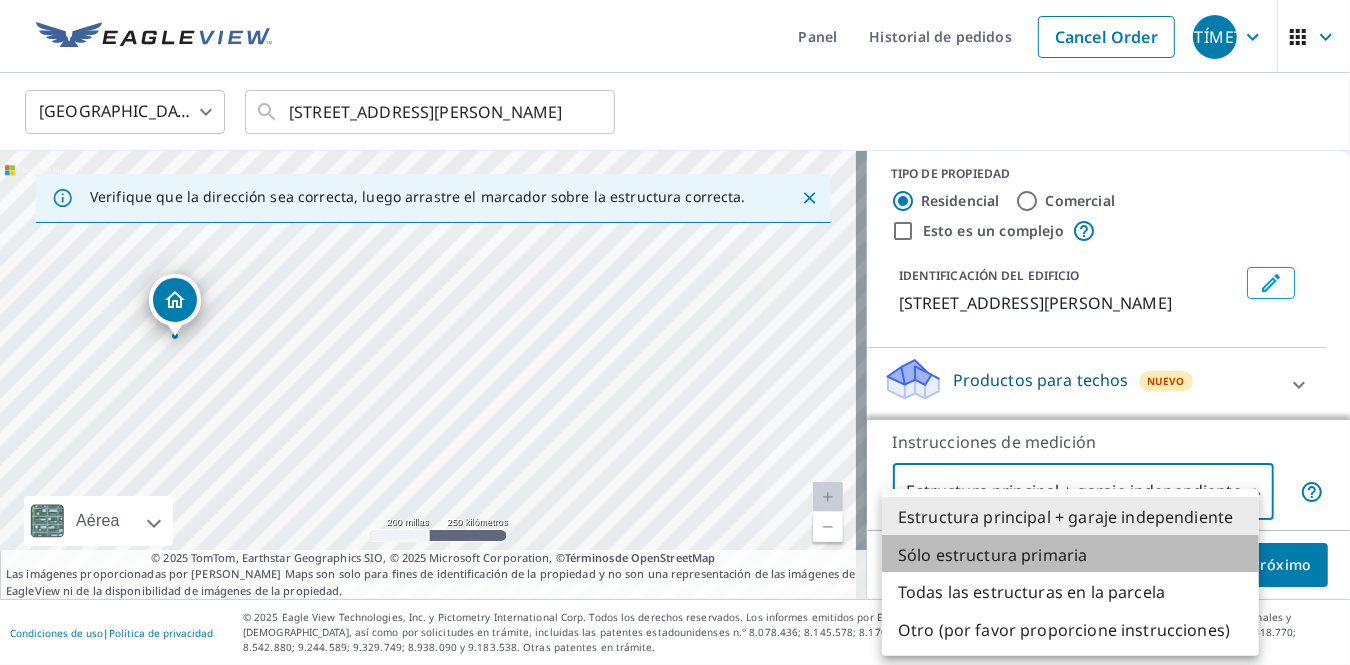 click on "Sólo estructura primaria" at bounding box center (993, 554) 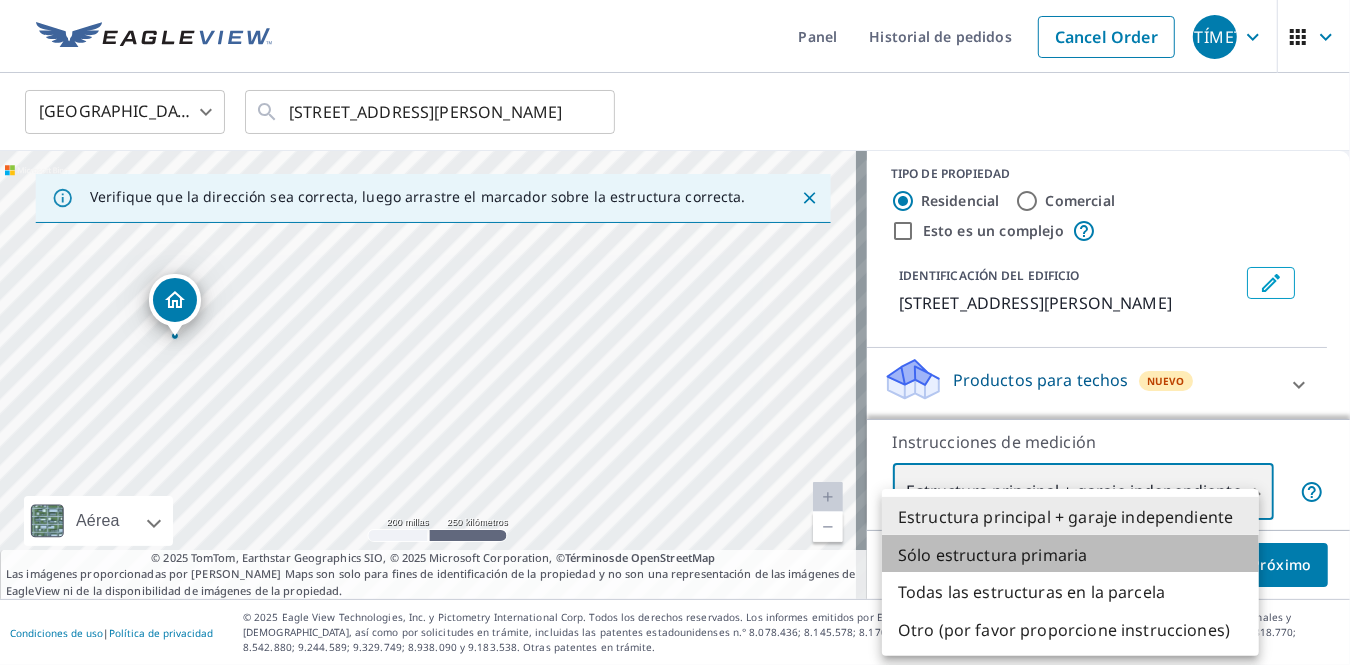 type on "2" 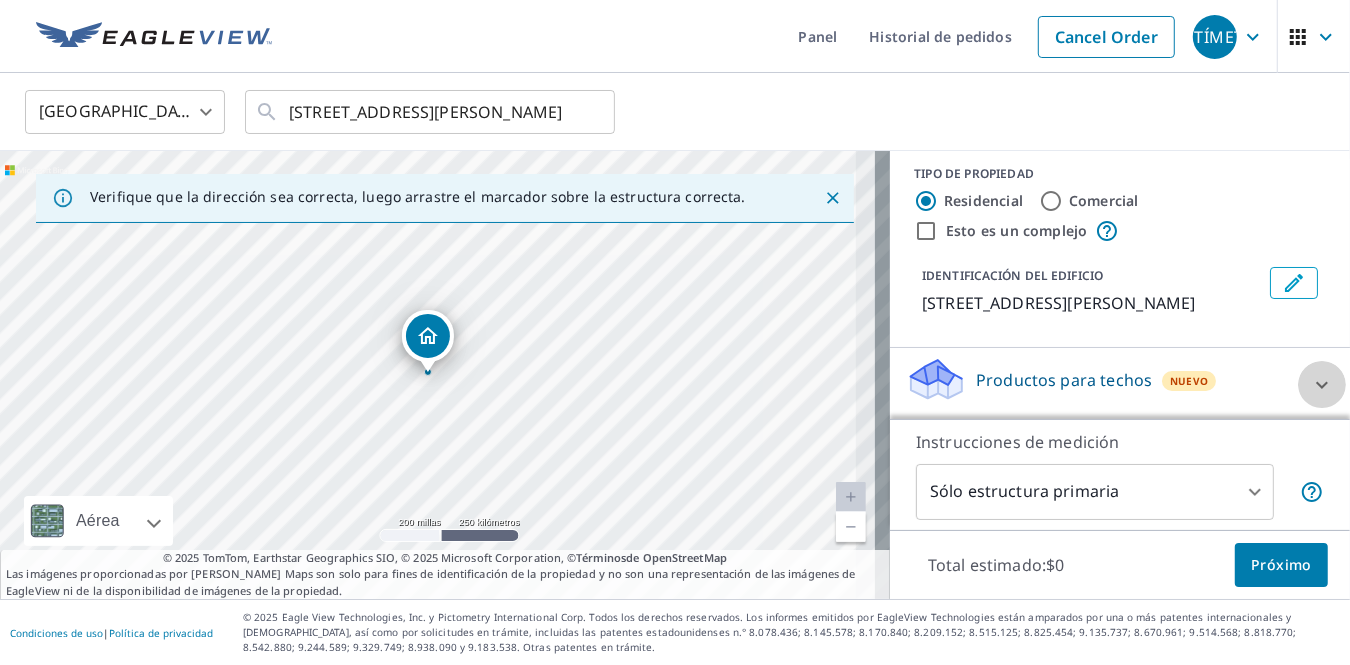 click 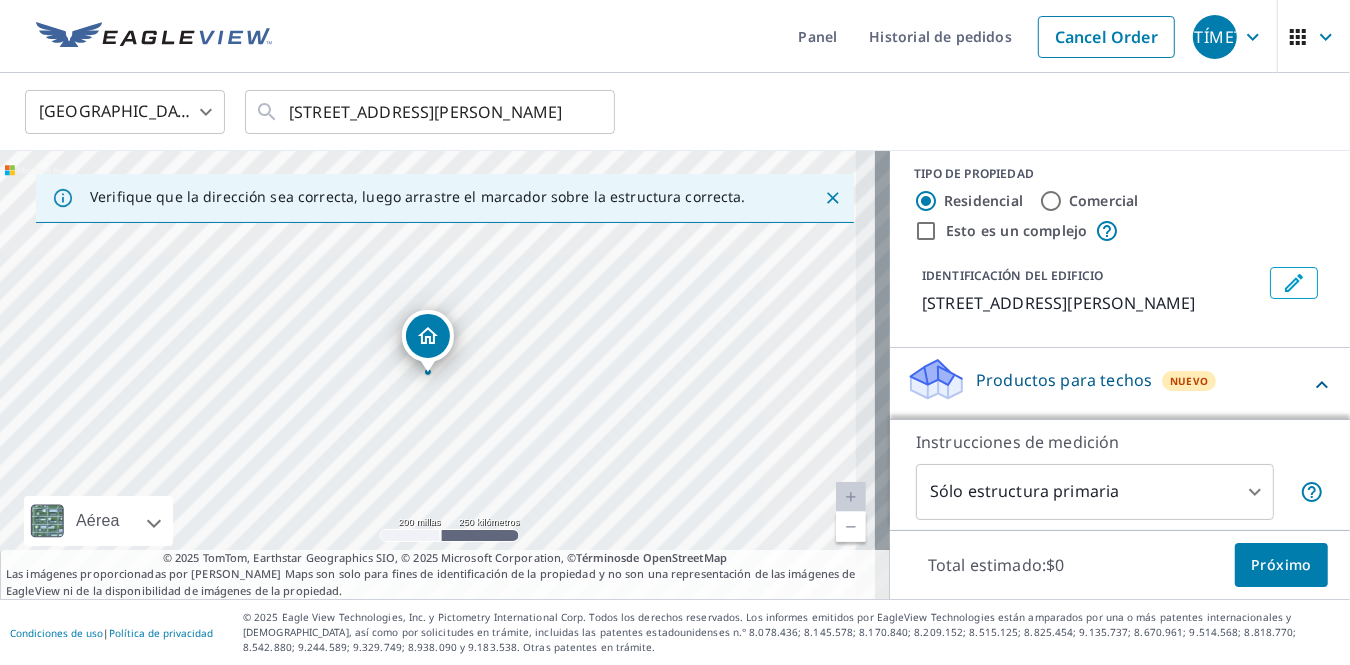 click 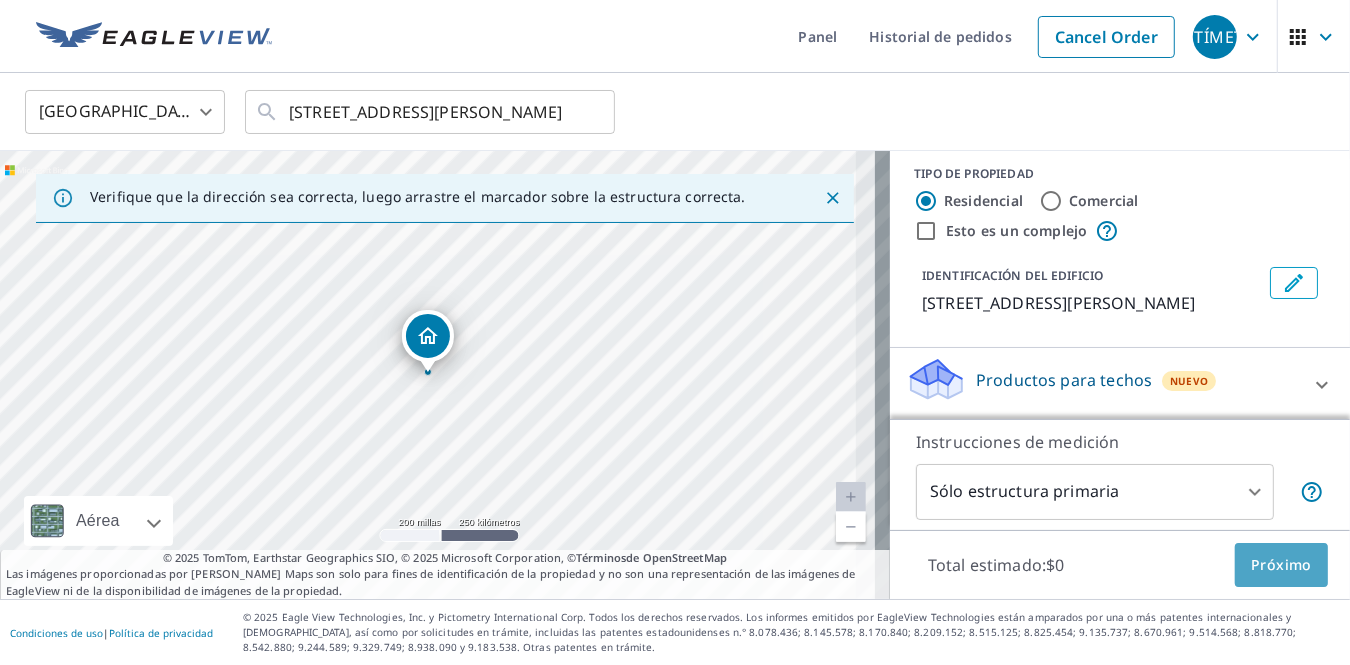 click on "Próximo" at bounding box center (1281, 564) 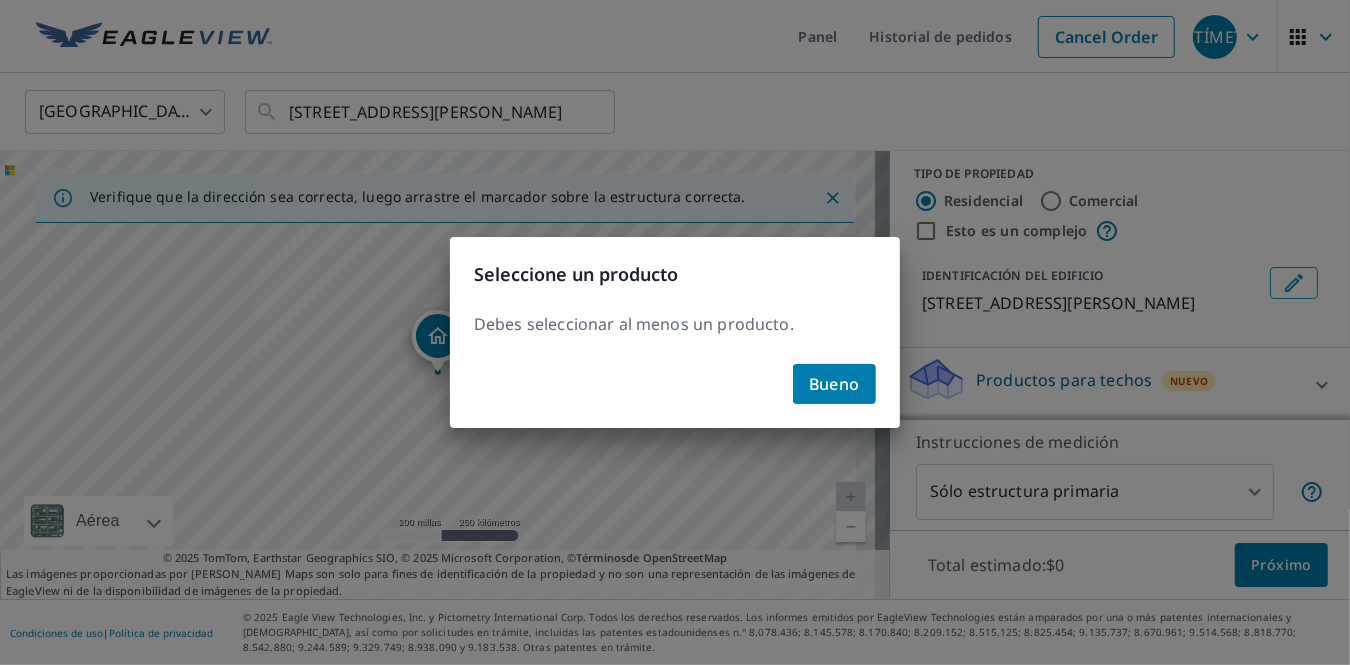 click on "Bueno" at bounding box center (834, 384) 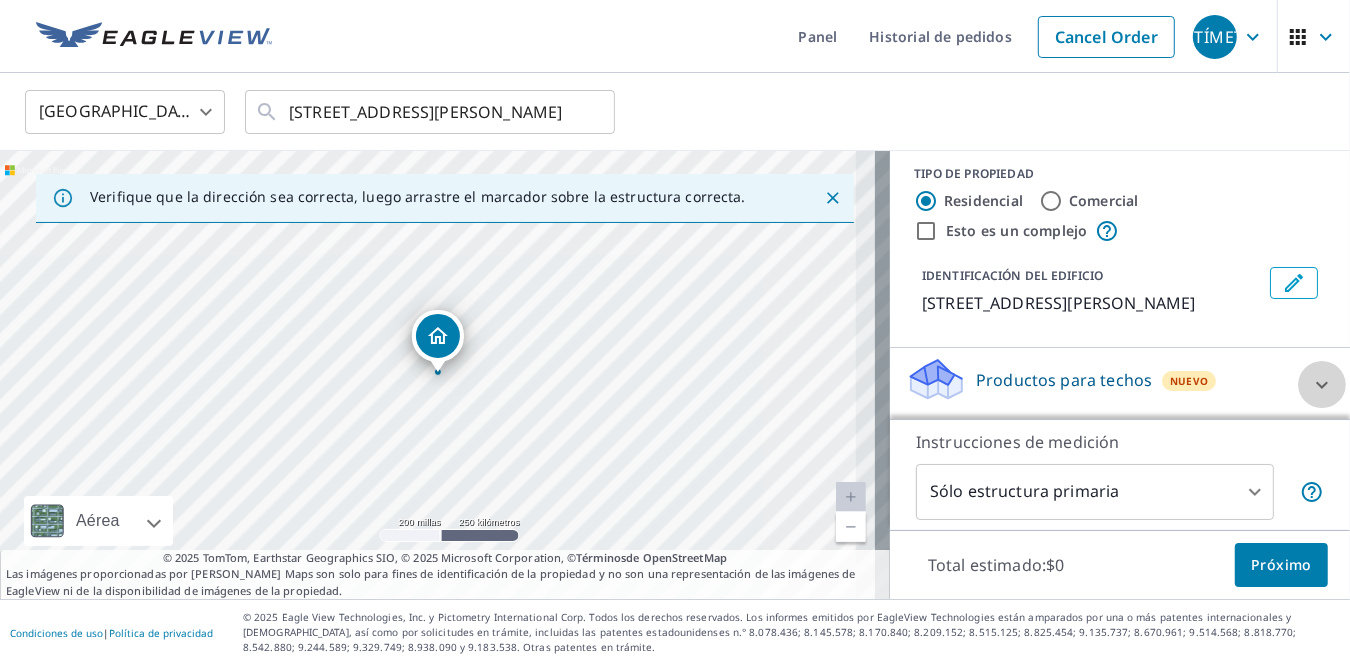 click 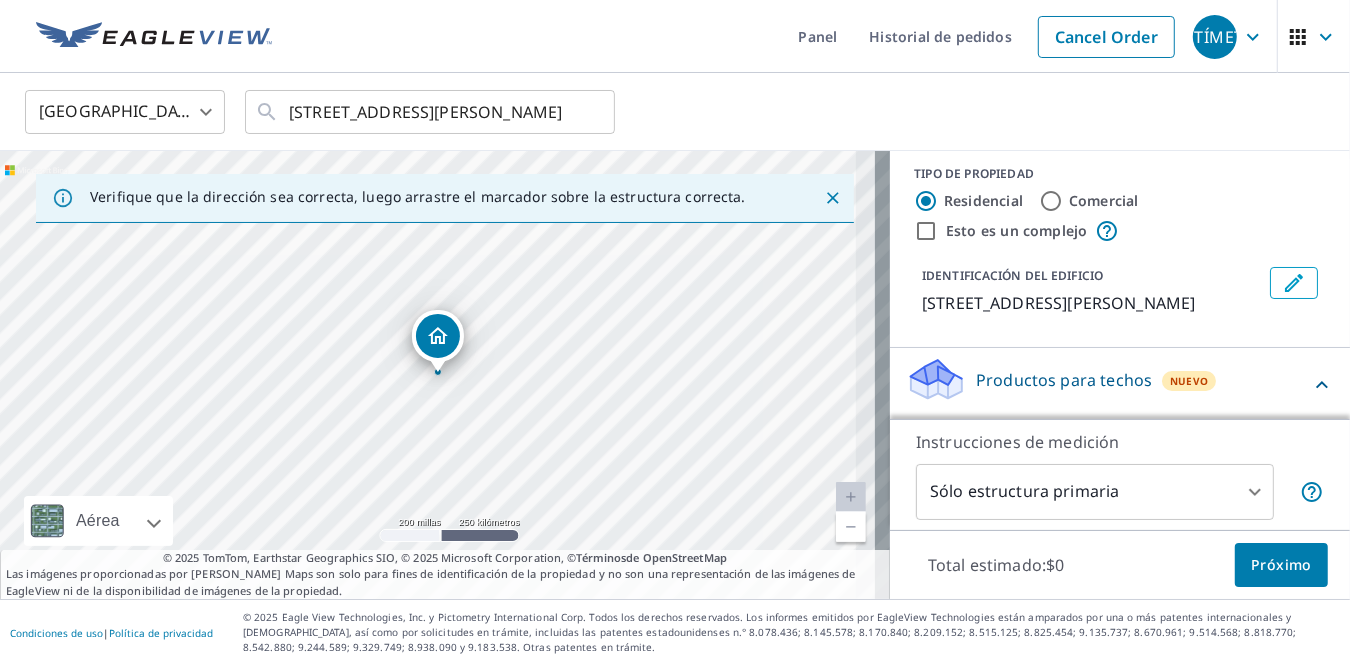 click 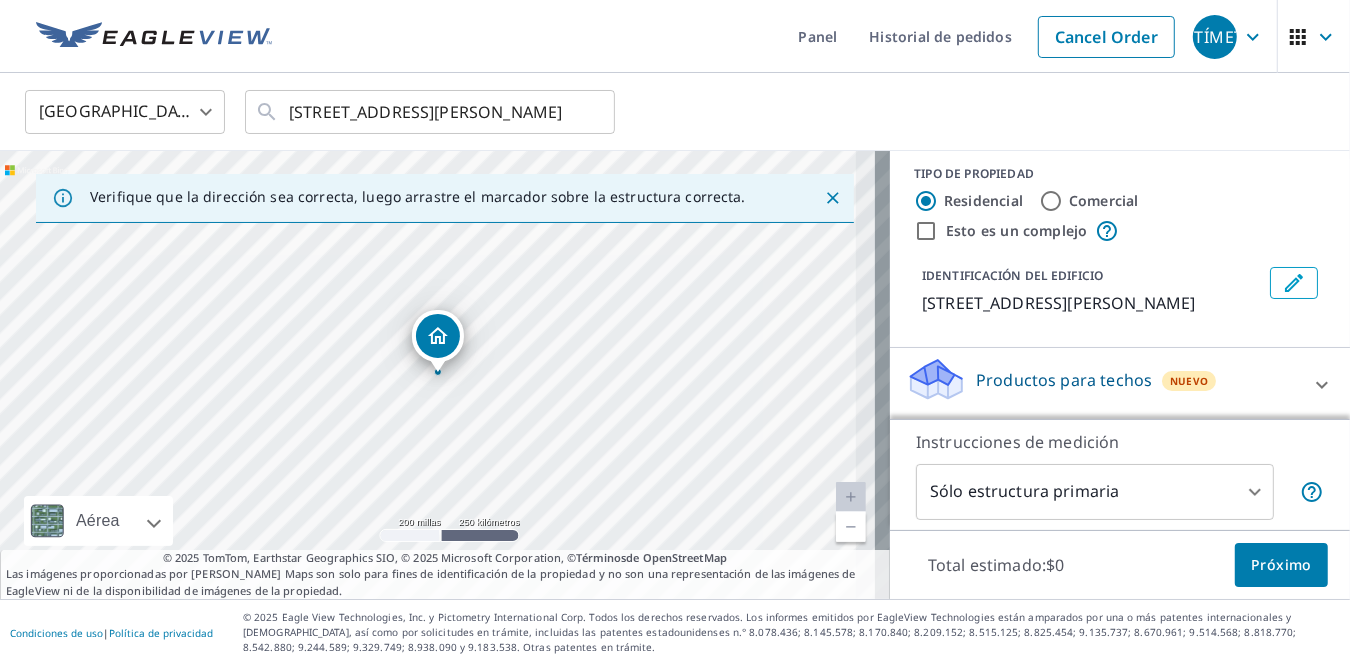 click on "Productos para techos" at bounding box center [1064, 380] 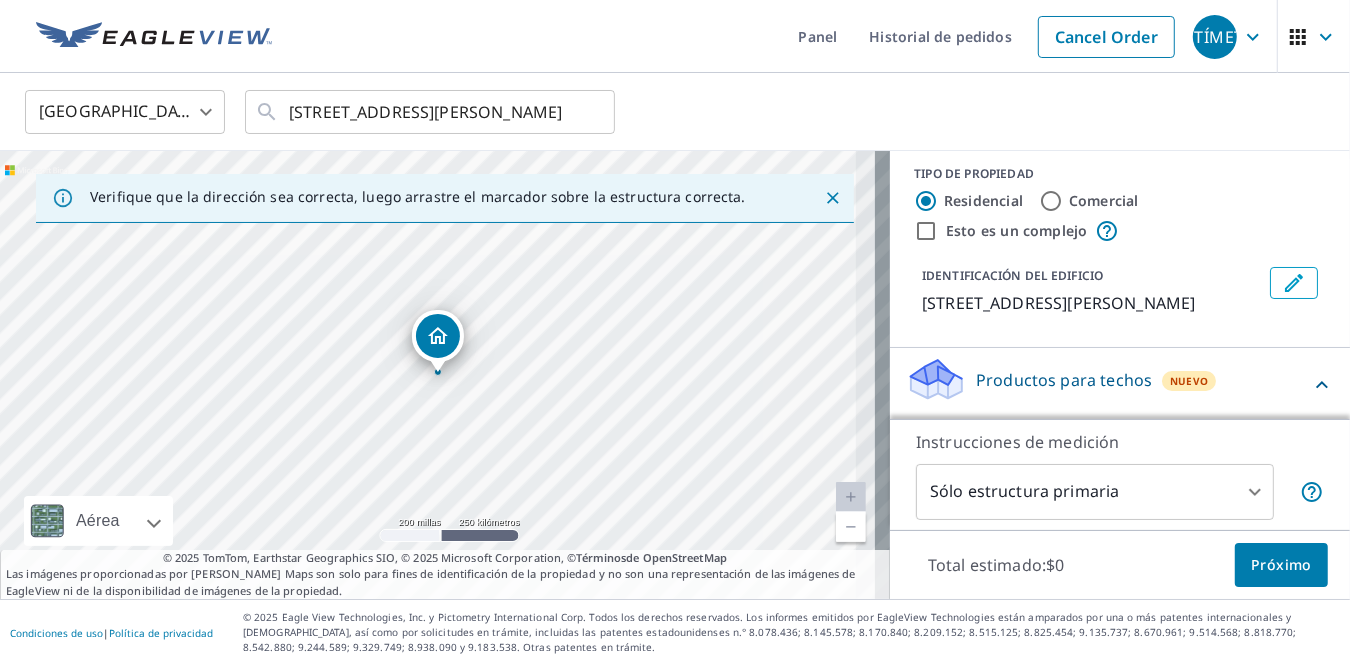 scroll, scrollTop: 67, scrollLeft: 0, axis: vertical 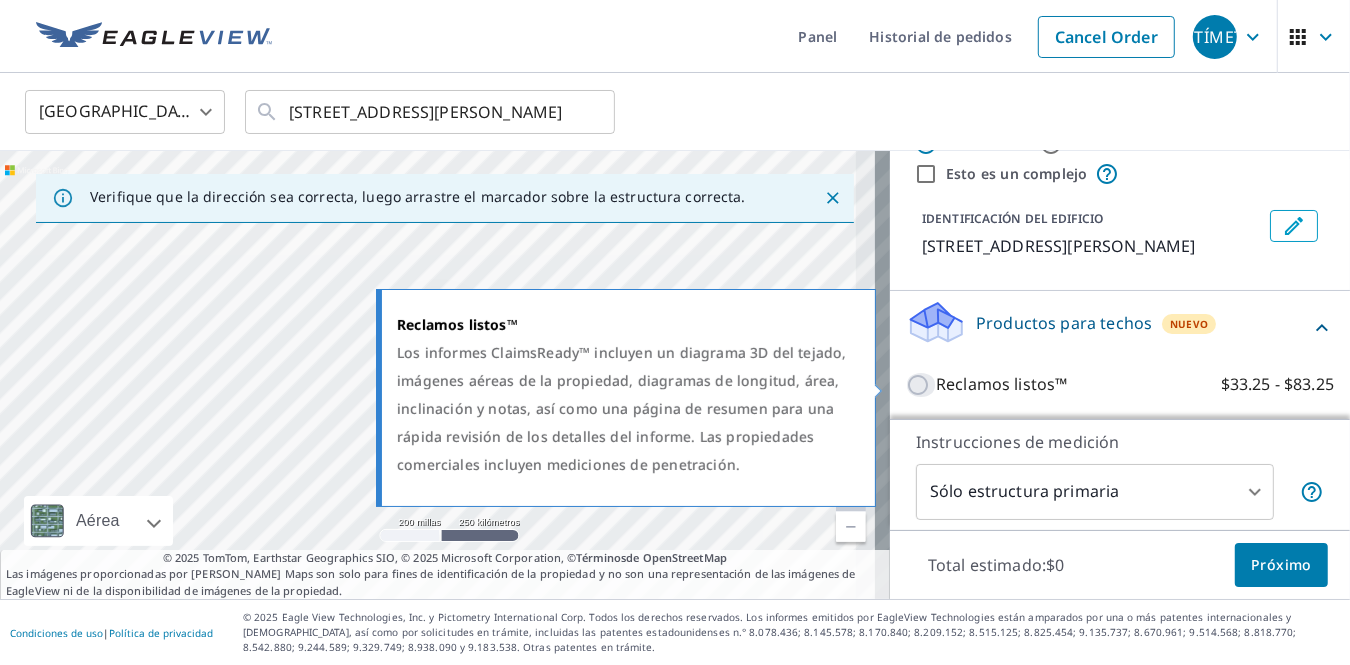 drag, startPoint x: 914, startPoint y: 375, endPoint x: 936, endPoint y: 384, distance: 23.769728 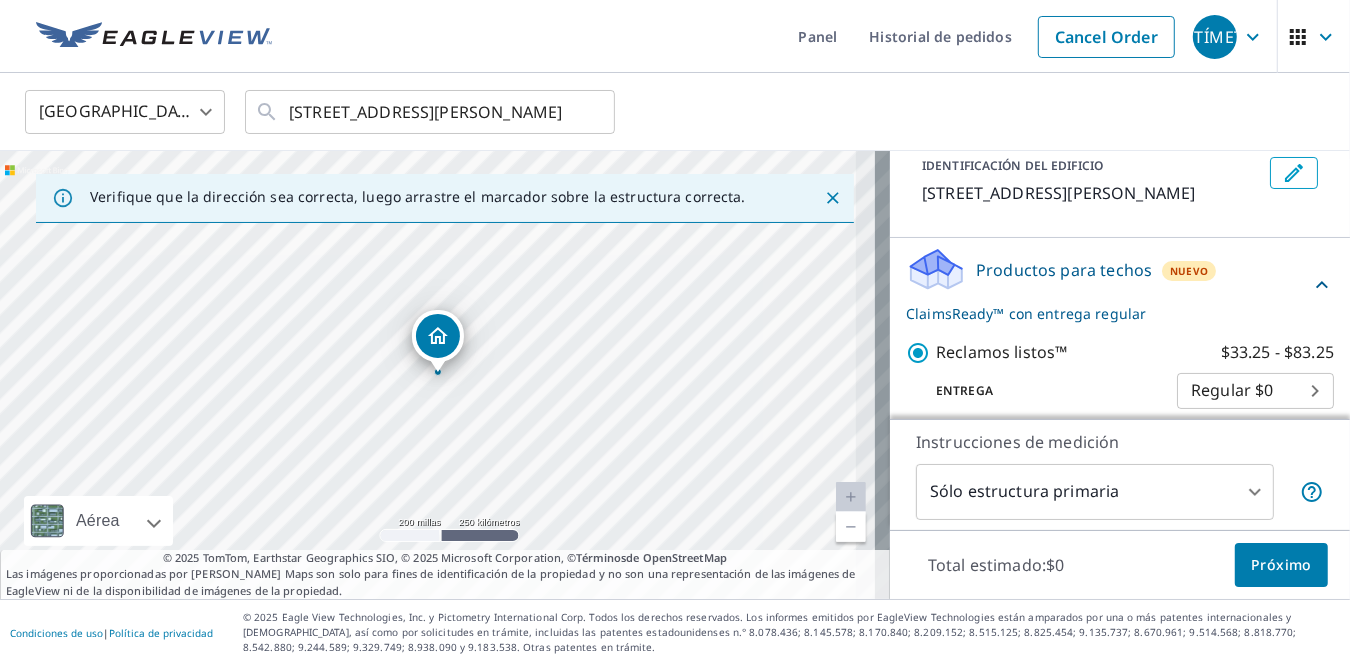 scroll, scrollTop: 132, scrollLeft: 0, axis: vertical 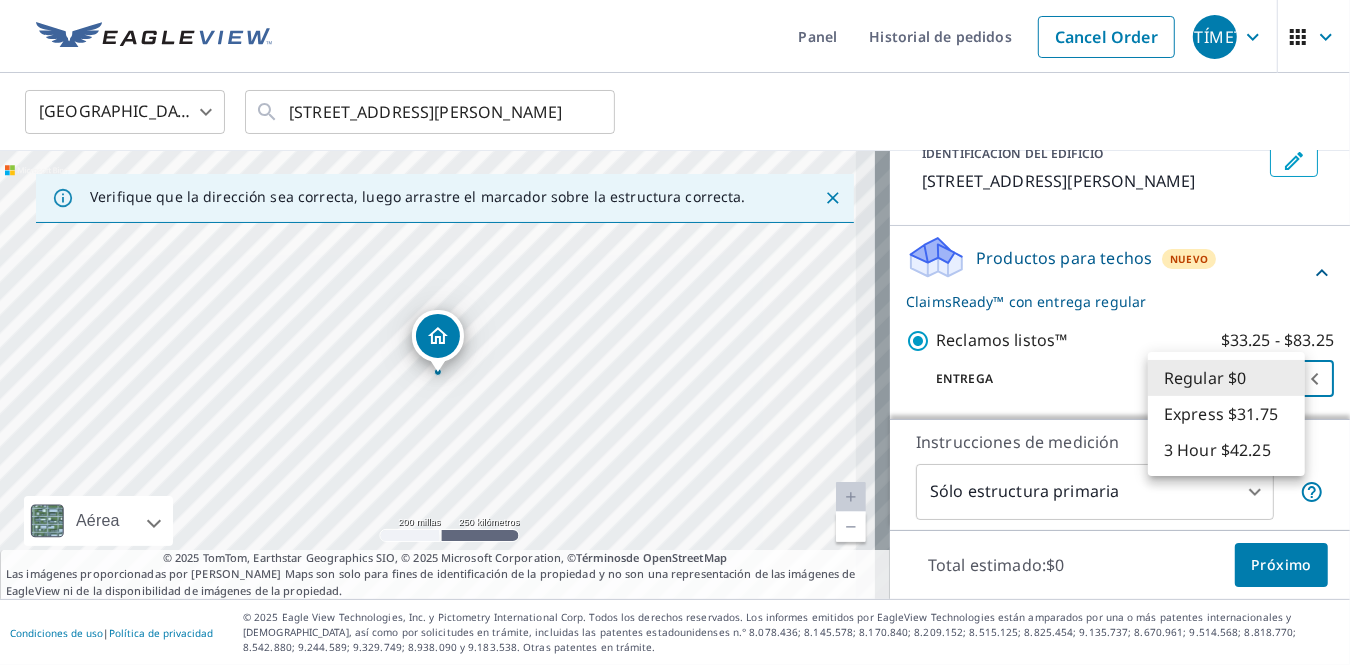 click on "CENTÍMETRO CENTÍMETRO
Panel Historial de pedidos Cancel Order CENTÍMETRO Estados Unidos US ​ 3298 Thomas St Jacksonville, FL 32254 ​ Verifique que la dirección sea correcta, luego arrastre el marcador sobre la estructura correcta. 3298 Thomas St.  Jacksonville, FL 32254 Aérea Carretera Un mapa de carreteras estándar Aérea Una vista detallada desde arriba Etiquetas Etiquetas 200 millas 250 kilómetros © 2025 TomTom, Earthstar Geographics SIO, © 2025 Microsoft Corporation © OpenStreetMap Términos © 2025 TomTom, Earthstar Geographics SIO, © 2025 Microsoft Corporation, ©  Términos  de OpenStreetMap     Las imágenes proporcionadas por Bing Maps son solo para fines de identificación de la propiedad y no son una representación de las imágenes de EagleView ni de la disponibilidad de imágenes de la propiedad. TIPO DE PROPIEDAD Residencial Comercial Esto es un complejo IDENTIFICACIÓN DEL EDIFICIO 3298 Thomas St, Jacksonville, FL, 32254 Productos para techos Nuevo Reclamos listos™ 8 ​" at bounding box center [675, 332] 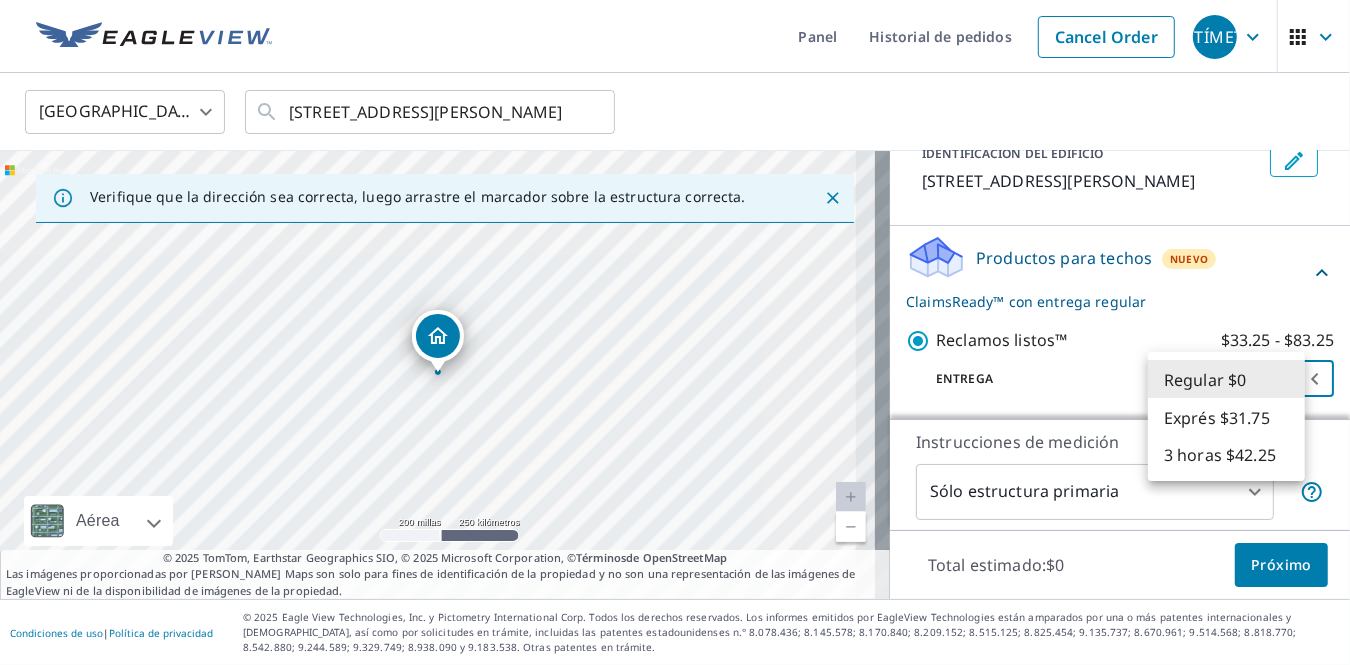click on "Regular $0" at bounding box center [1226, 379] 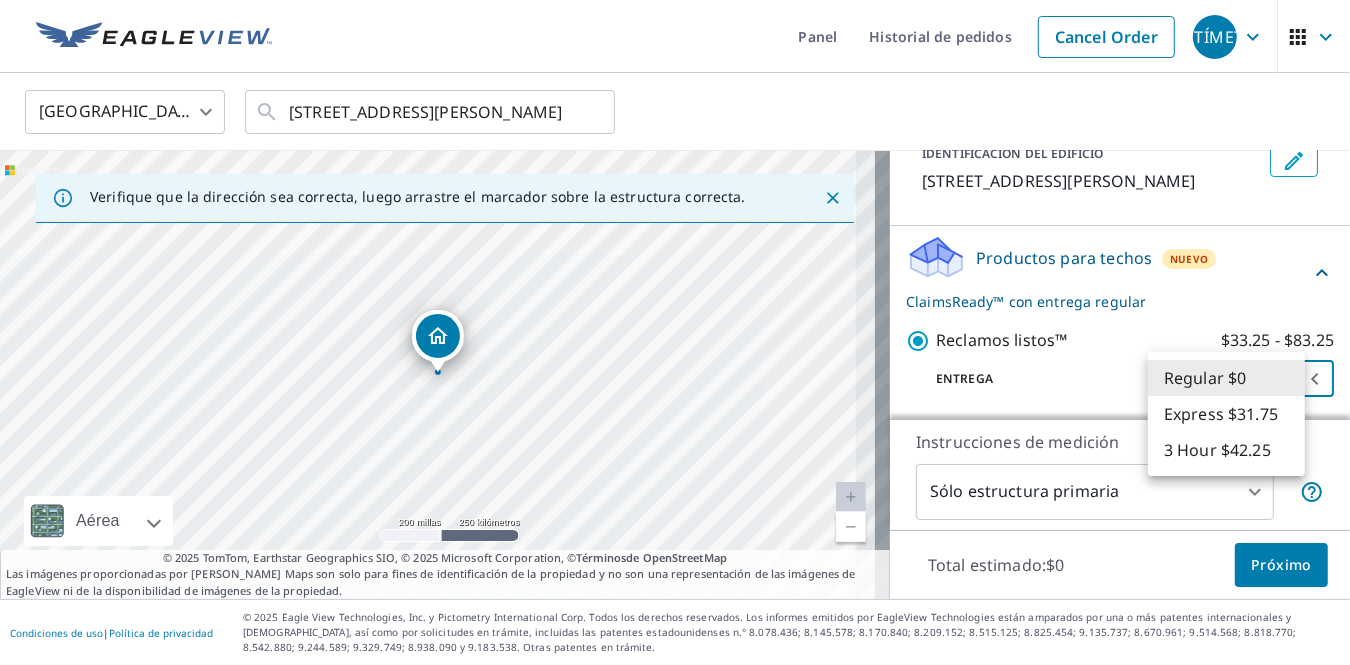 click on "CENTÍMETRO CENTÍMETRO
Panel Historial de pedidos Cancel Order CENTÍMETRO Estados Unidos US ​ 3298 Thomas St Jacksonville, FL 32254 ​ Verifique que la dirección sea correcta, luego arrastre el marcador sobre la estructura correcta. 3298 Thomas St.  Jacksonville, FL 32254 Aérea Carretera Un mapa de carreteras estándar Aérea Una vista detallada desde arriba Etiquetas Etiquetas 200 millas 250 kilómetros © 2025 TomTom, Earthstar Geographics SIO, © 2025 Microsoft Corporation © OpenStreetMap Términos © 2025 TomTom, Earthstar Geographics SIO, © 2025 Microsoft Corporation, ©  Términos  de OpenStreetMap     Las imágenes proporcionadas por Bing Maps son solo para fines de identificación de la propiedad y no son una representación de las imágenes de EagleView ni de la disponibilidad de imágenes de la propiedad. TIPO DE PROPIEDAD Residencial Comercial Esto es un complejo IDENTIFICACIÓN DEL EDIFICIO 3298 Thomas St, Jacksonville, FL, 32254 Productos para techos Nuevo Reclamos listos™ 8 ​" at bounding box center [675, 332] 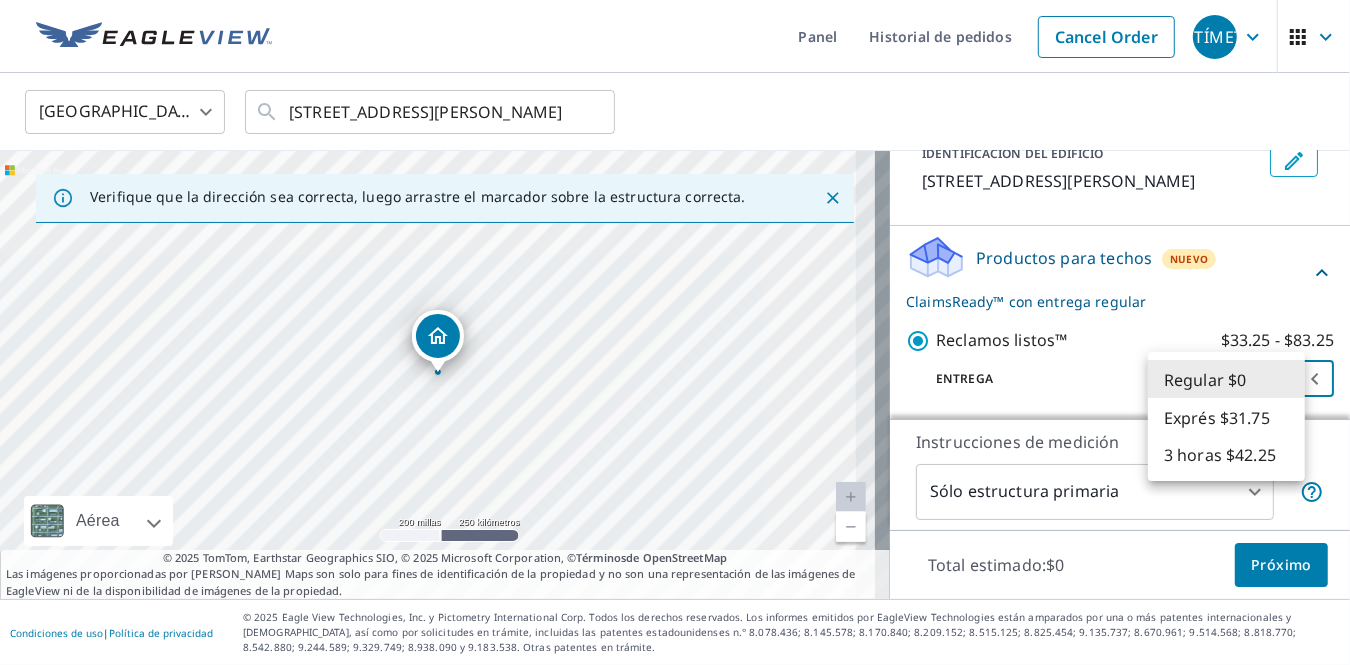 click on "Exprés $31.75" at bounding box center (1217, 417) 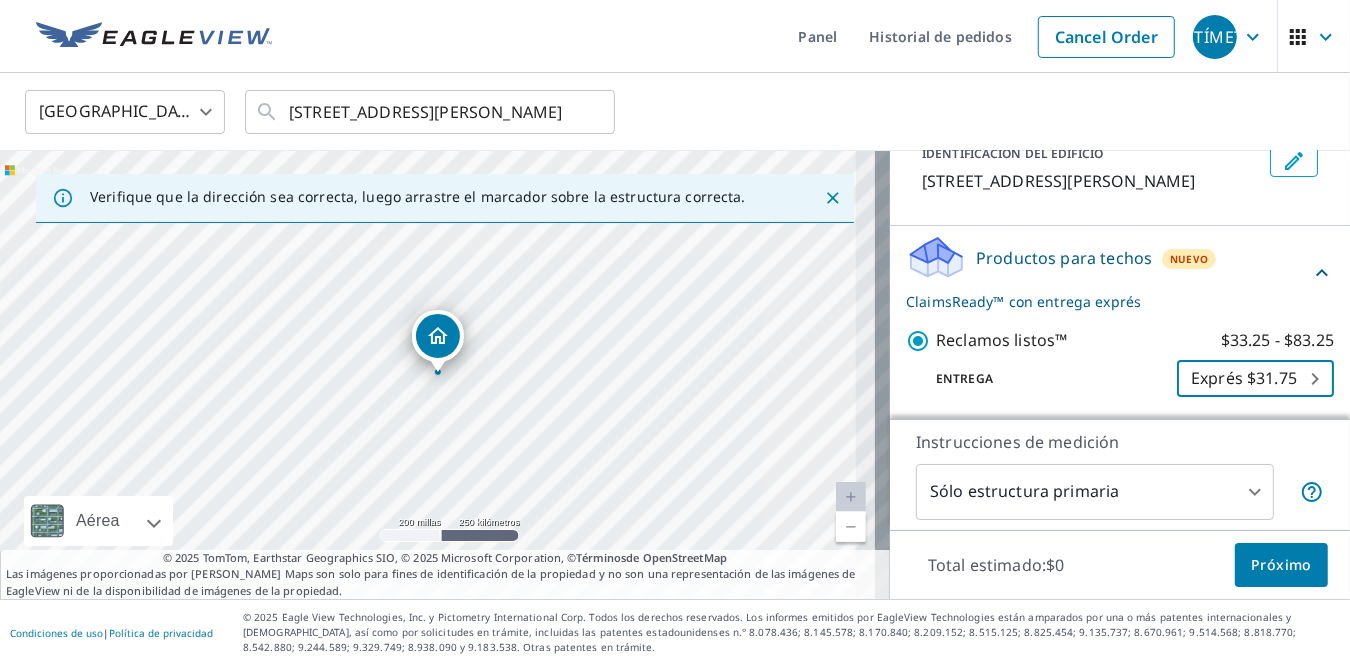 click on "Próximo" at bounding box center (1281, 564) 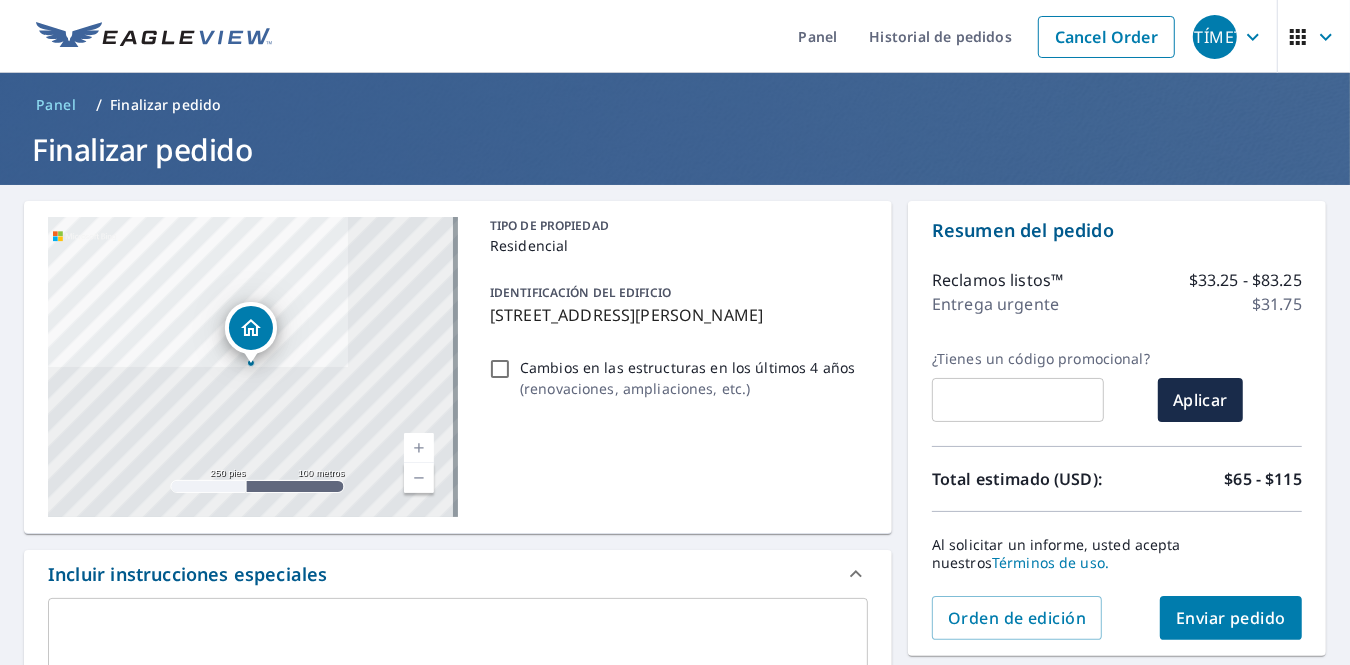 click on "Cambios en las estructuras en los últimos 4 años (  renovaciones, ampliaciones, etc.  )" at bounding box center [500, 369] 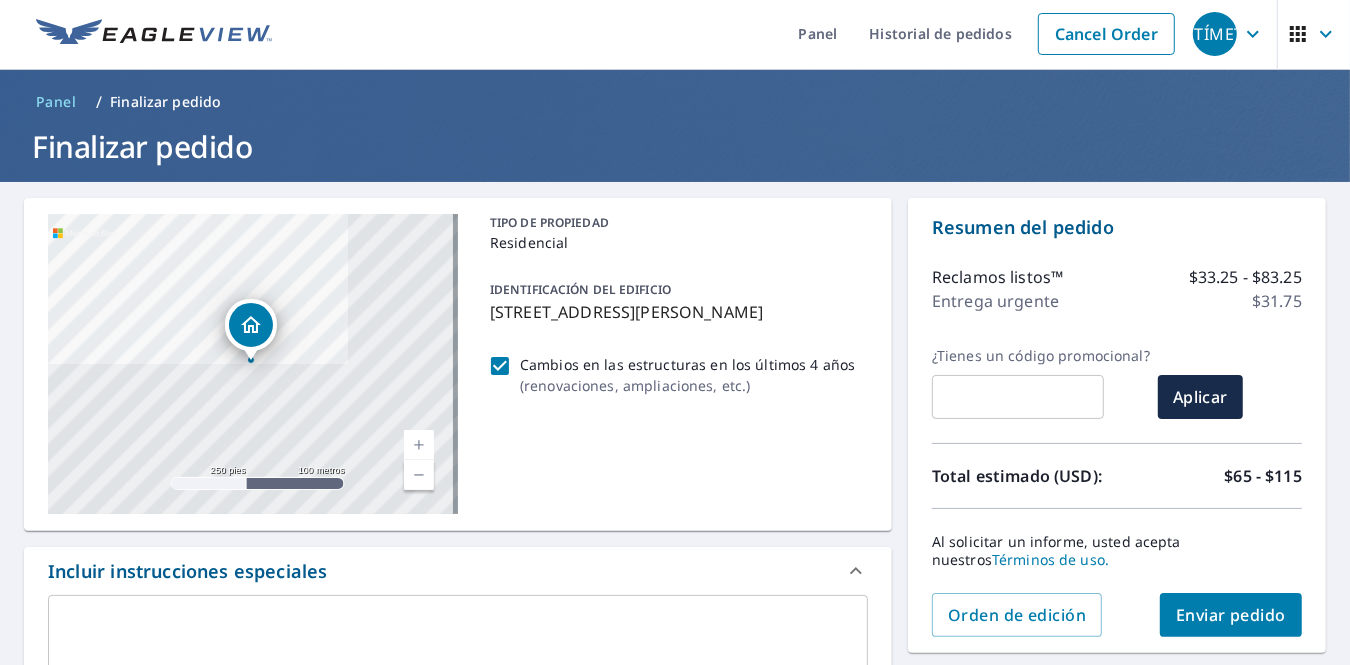 scroll, scrollTop: 0, scrollLeft: 0, axis: both 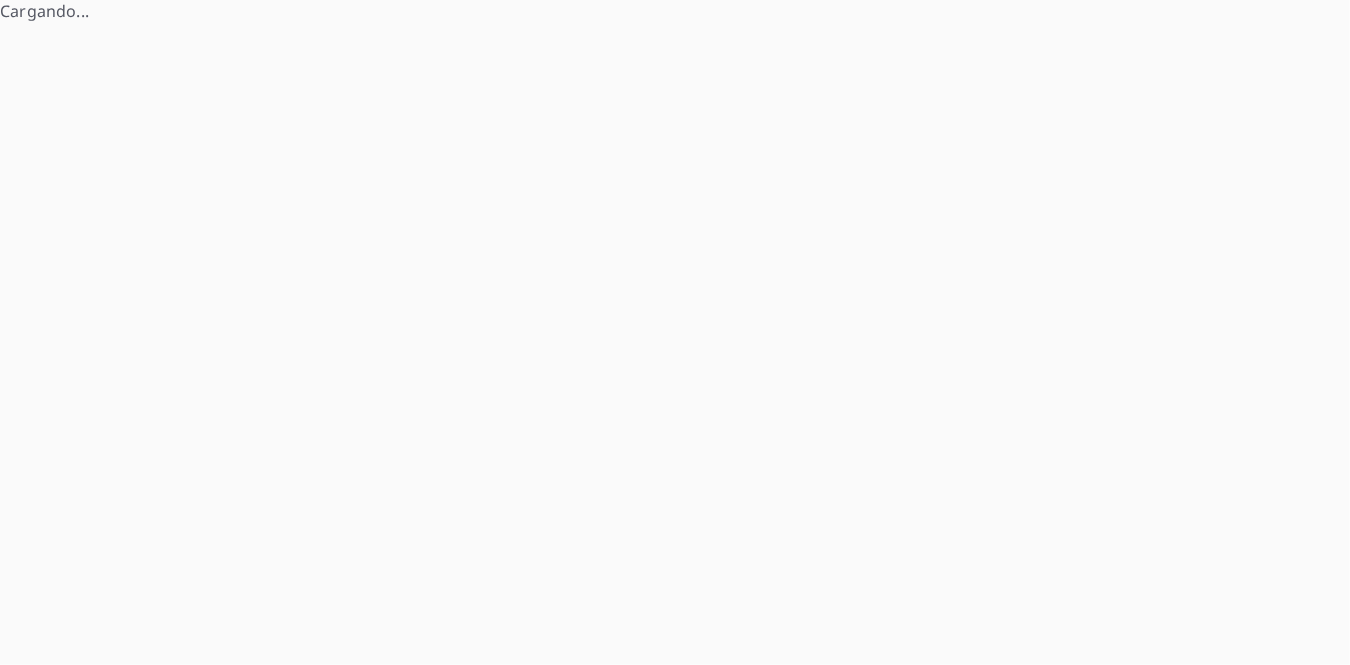 click on "Cargando..." at bounding box center [675, 332] 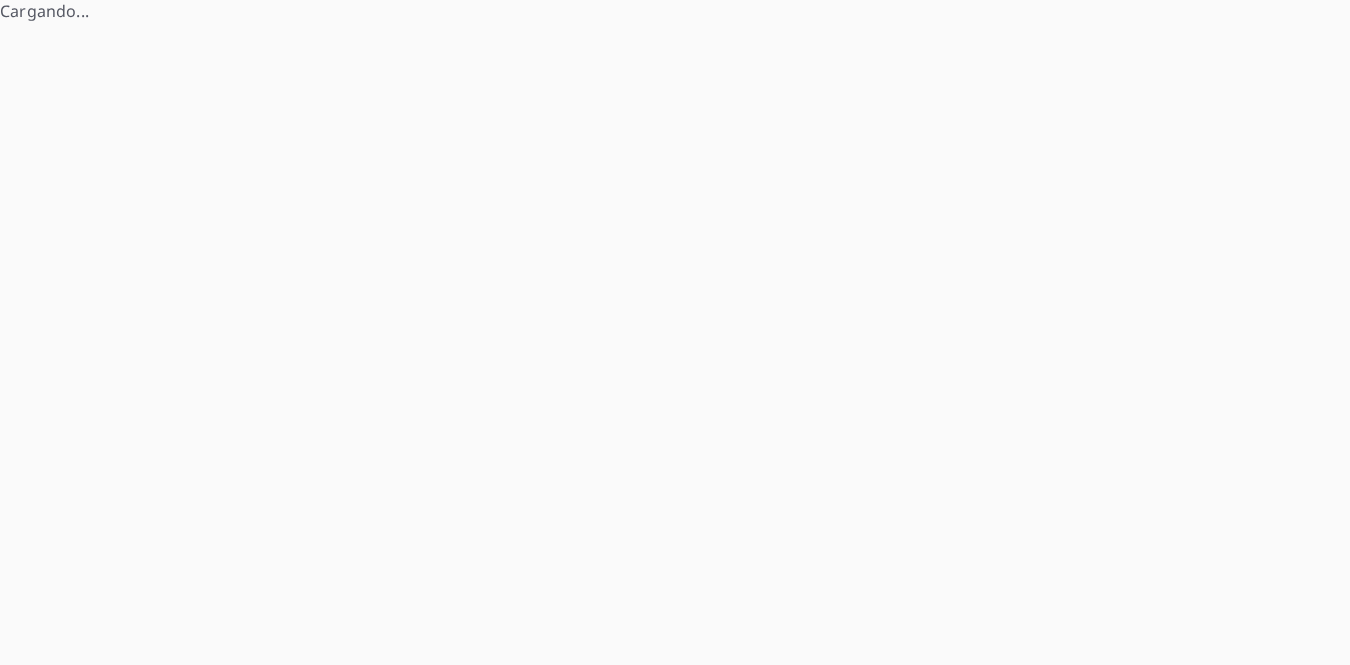 scroll, scrollTop: 0, scrollLeft: 0, axis: both 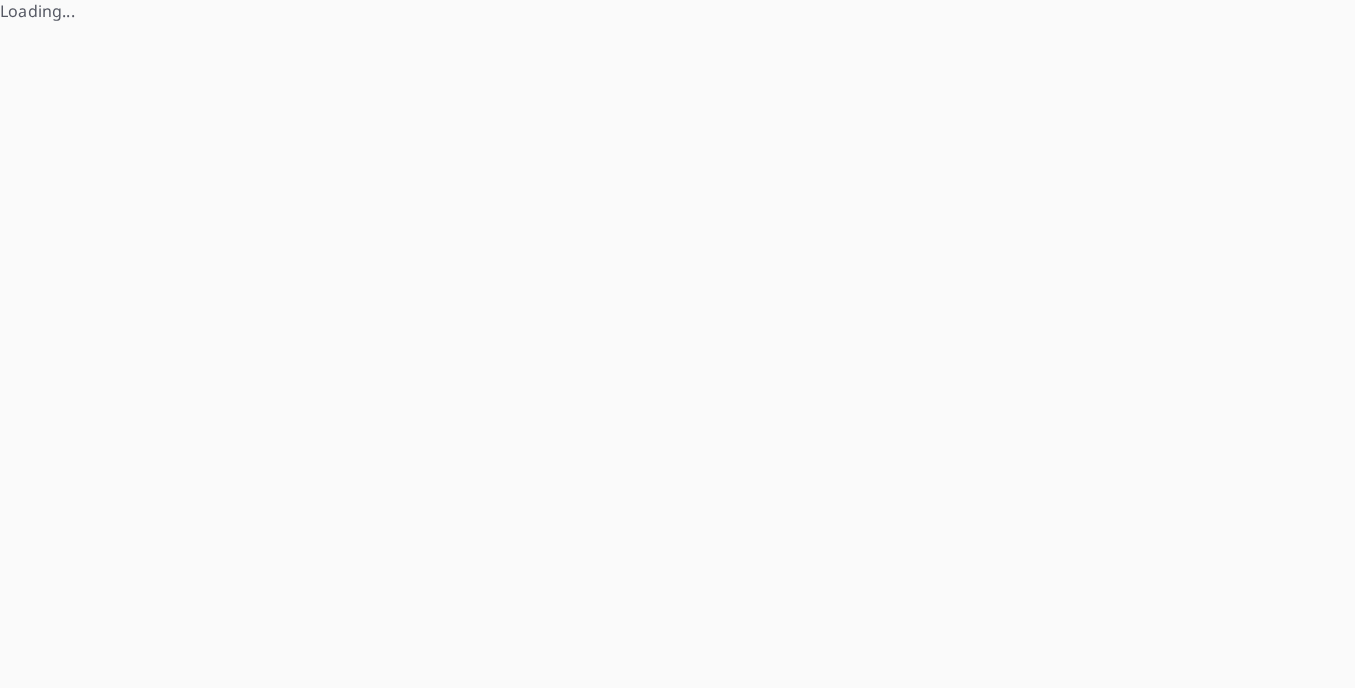 click on "Loading..." at bounding box center (677, 344) 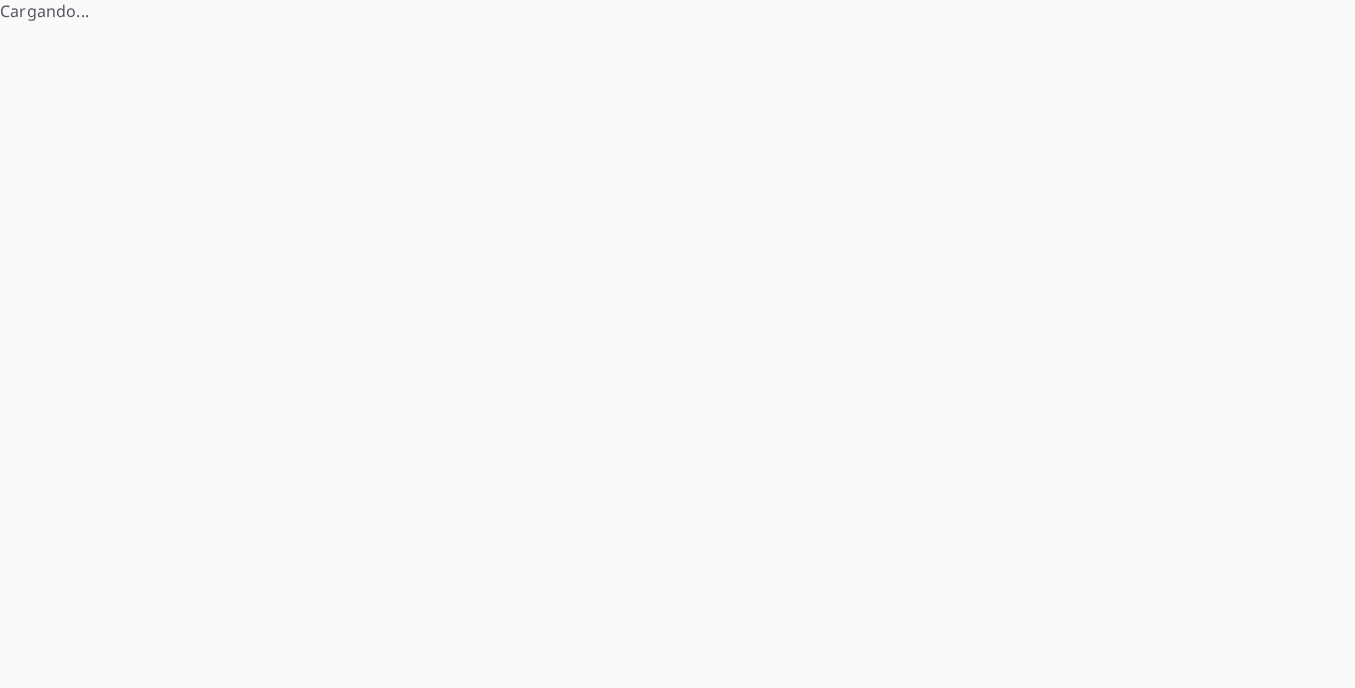 scroll, scrollTop: 0, scrollLeft: 0, axis: both 